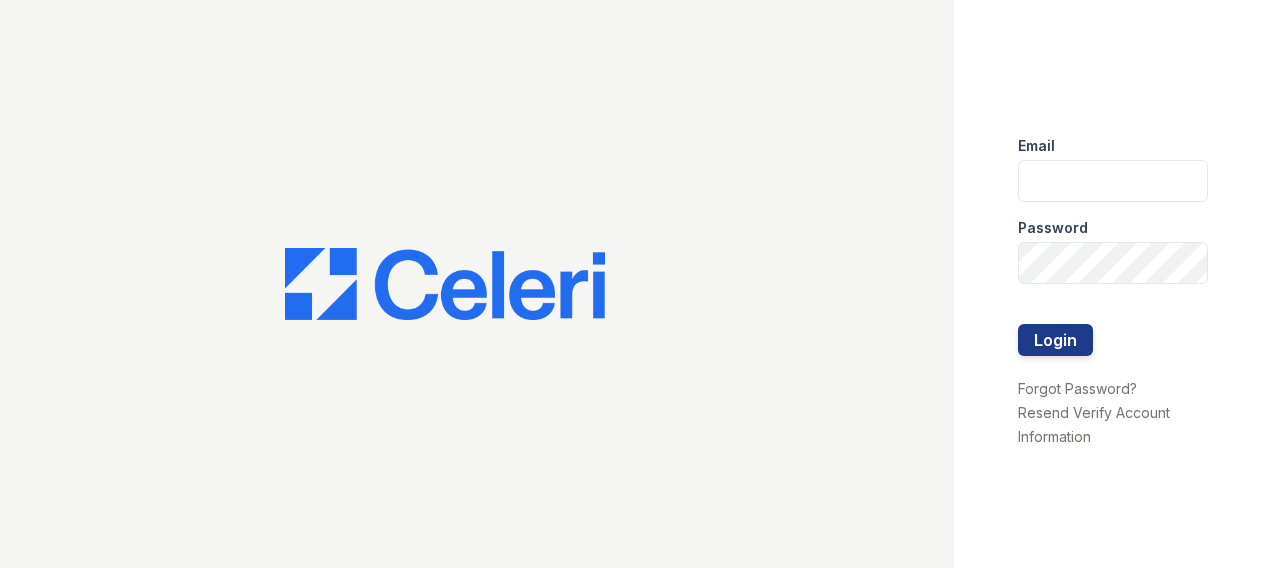 scroll, scrollTop: 0, scrollLeft: 0, axis: both 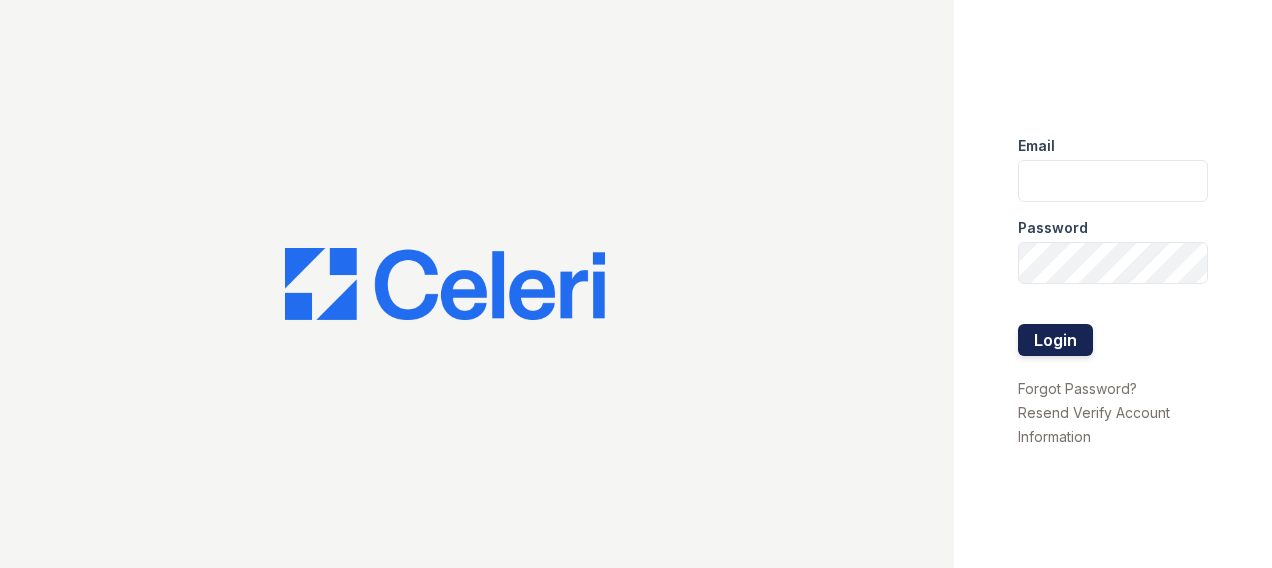 type on "mdanner@trinity-pm.com" 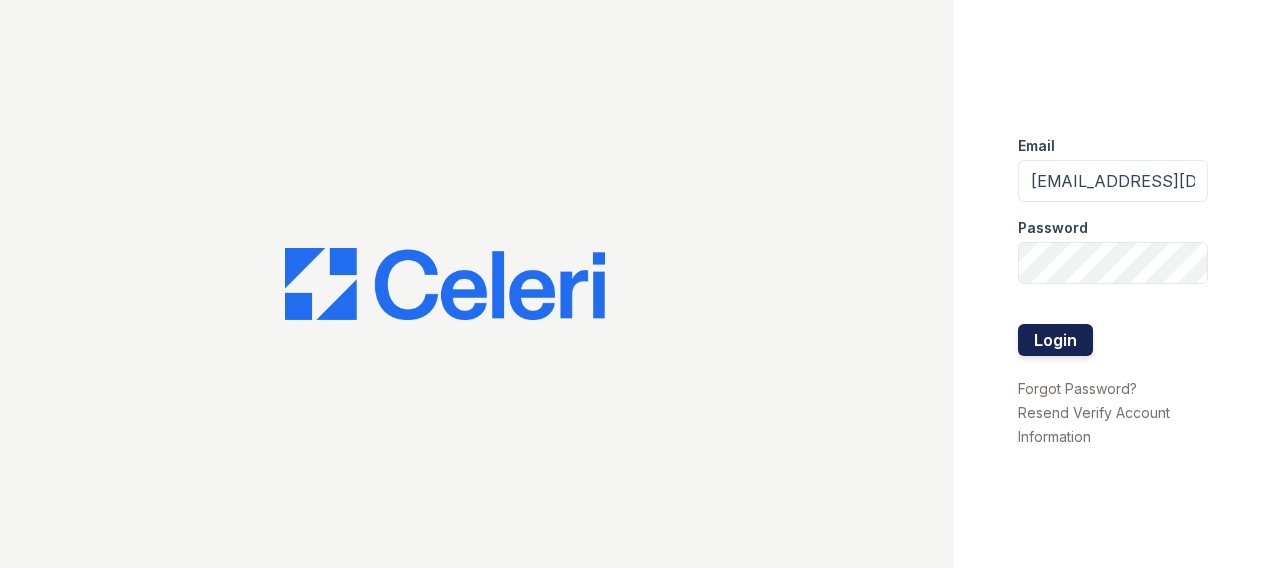 click on "Login" at bounding box center [1055, 340] 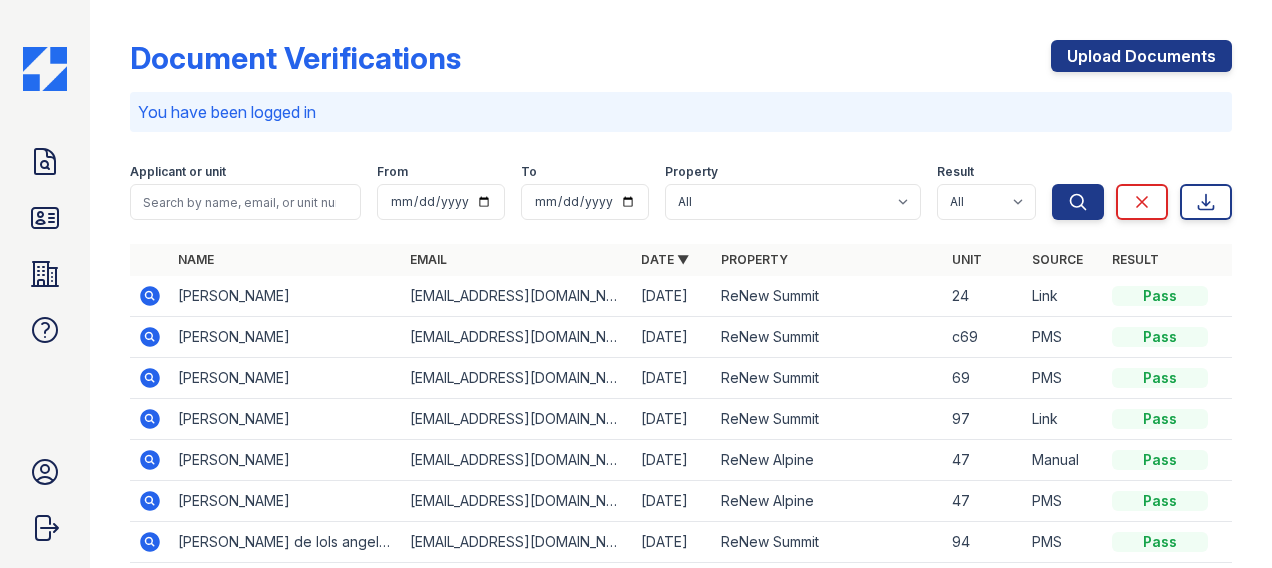 scroll, scrollTop: 0, scrollLeft: 0, axis: both 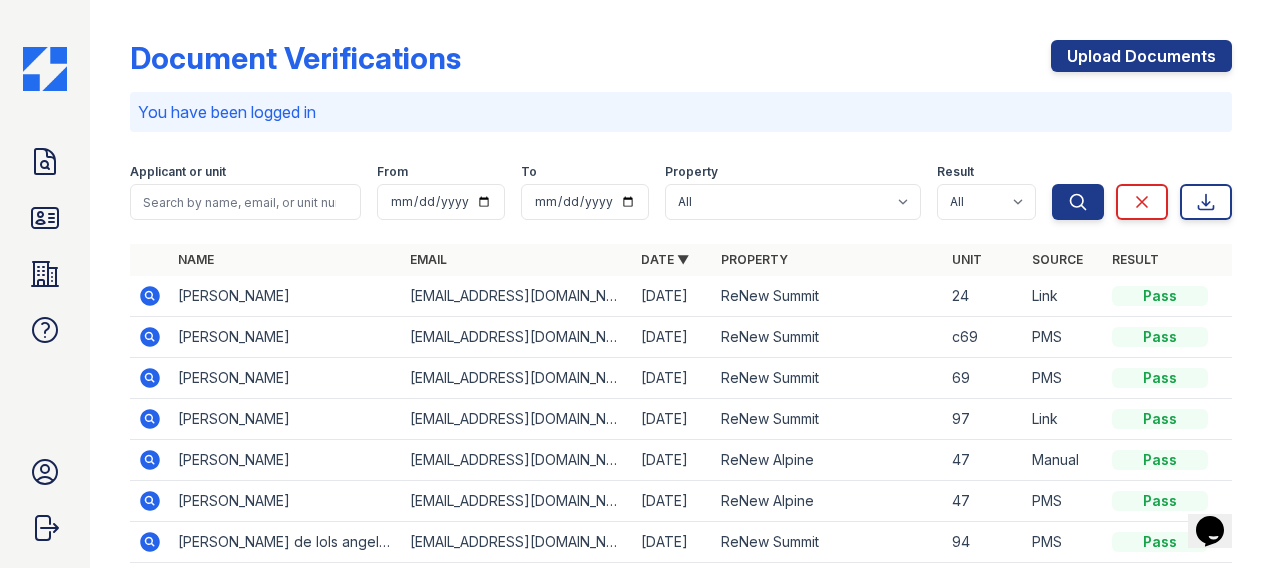 drag, startPoint x: 52, startPoint y: 167, endPoint x: 233, endPoint y: 184, distance: 181.79659 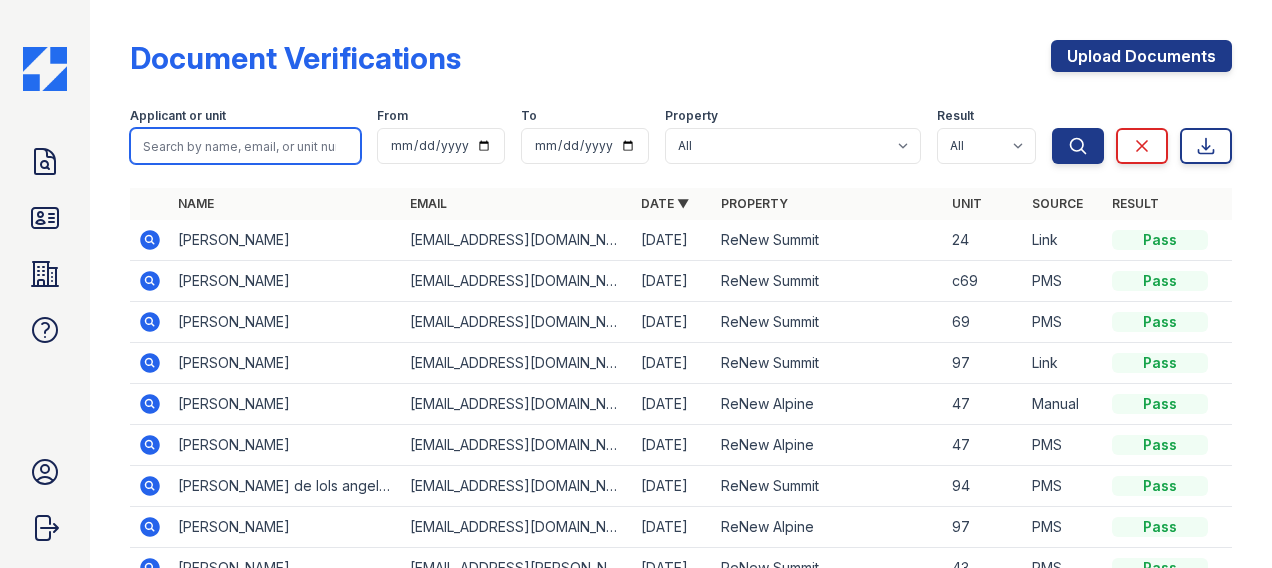 click at bounding box center (245, 146) 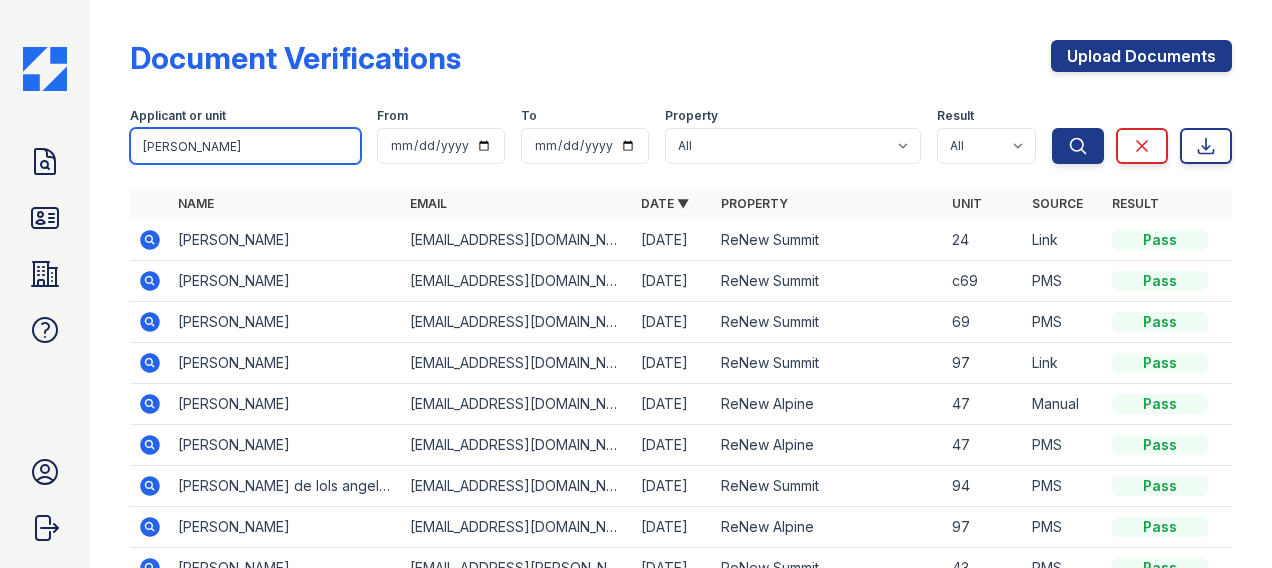 type on "lizbeth" 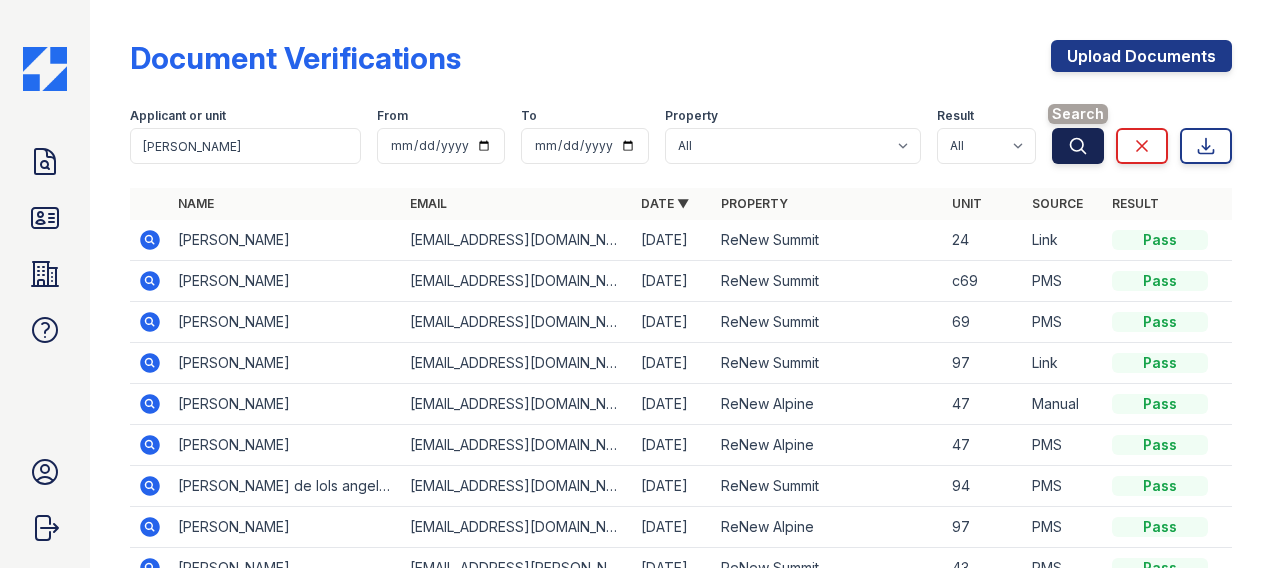 click 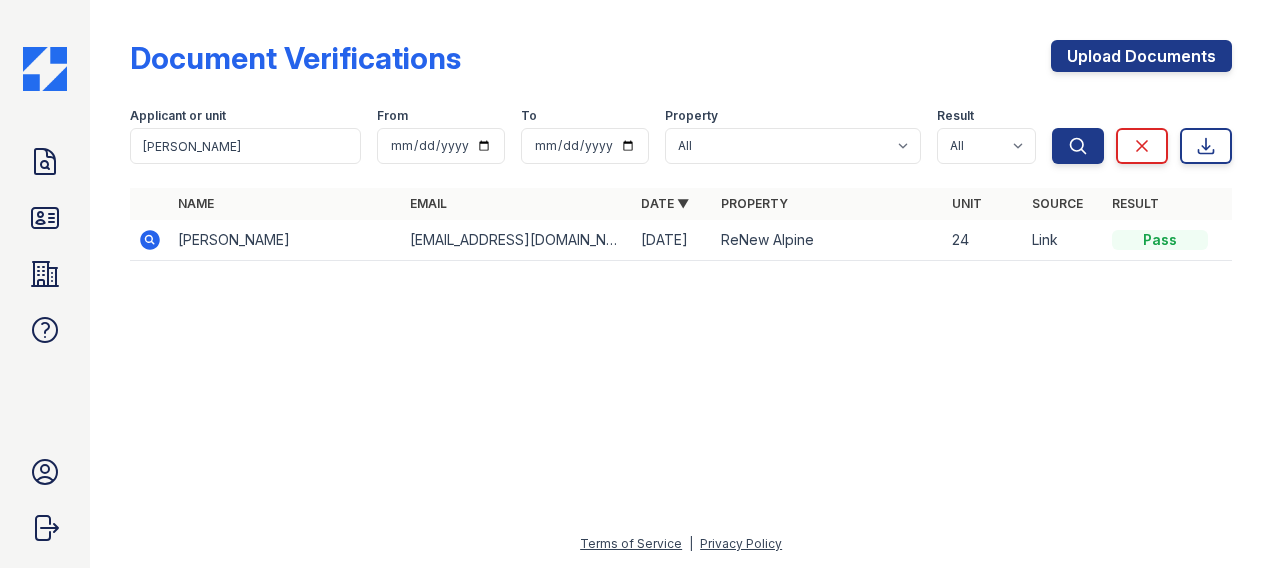 click 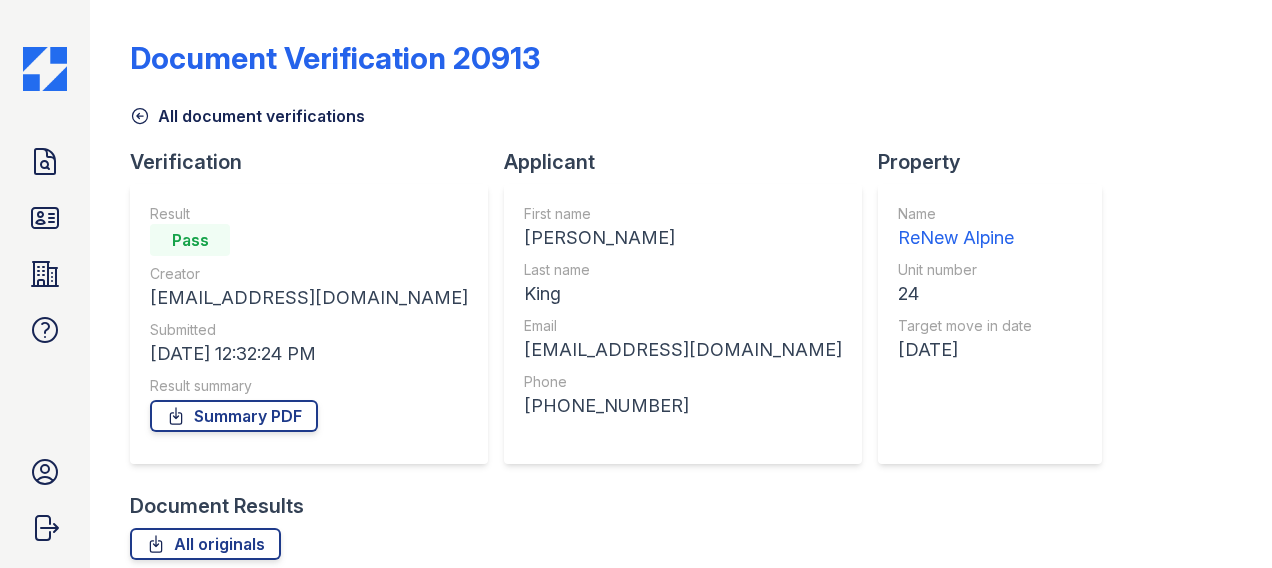 scroll, scrollTop: 0, scrollLeft: 0, axis: both 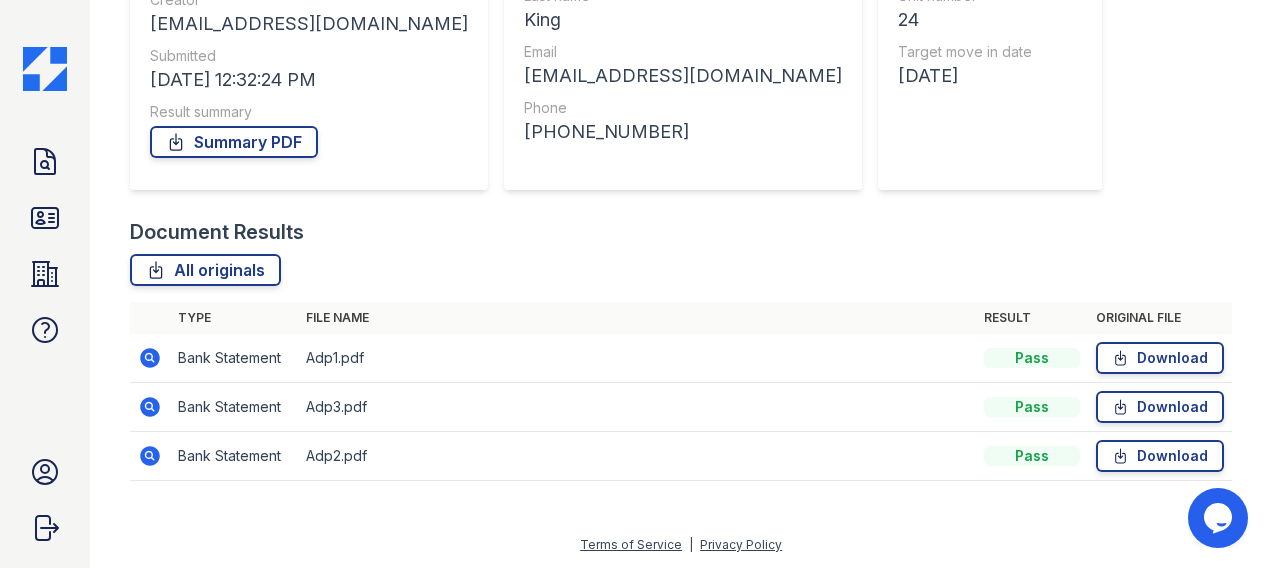 click 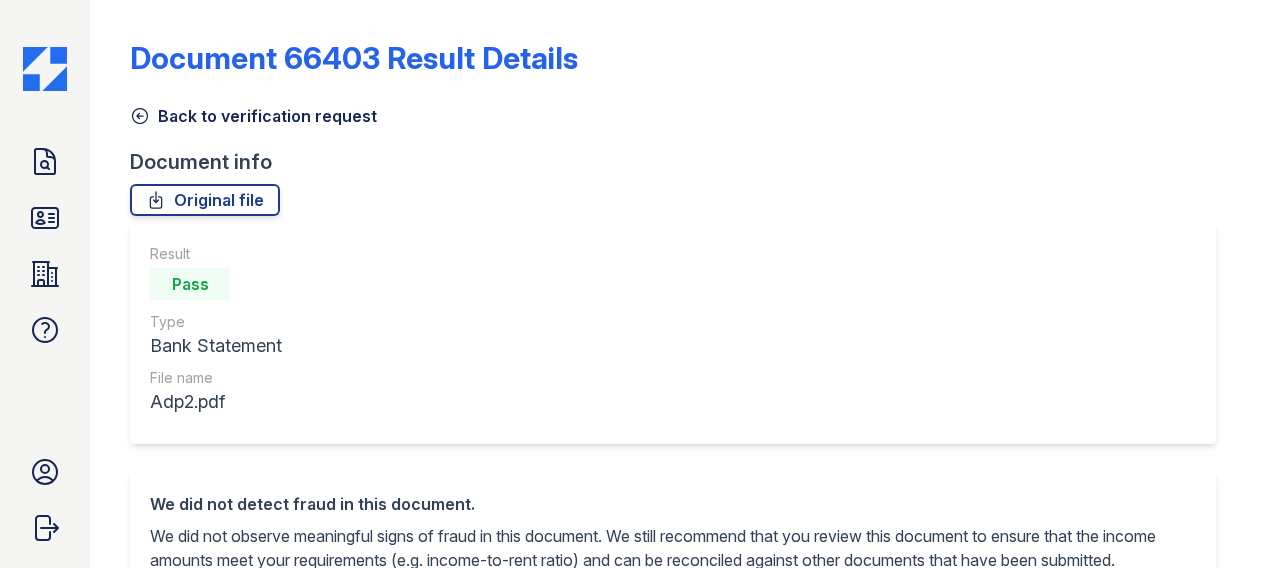 scroll, scrollTop: 0, scrollLeft: 0, axis: both 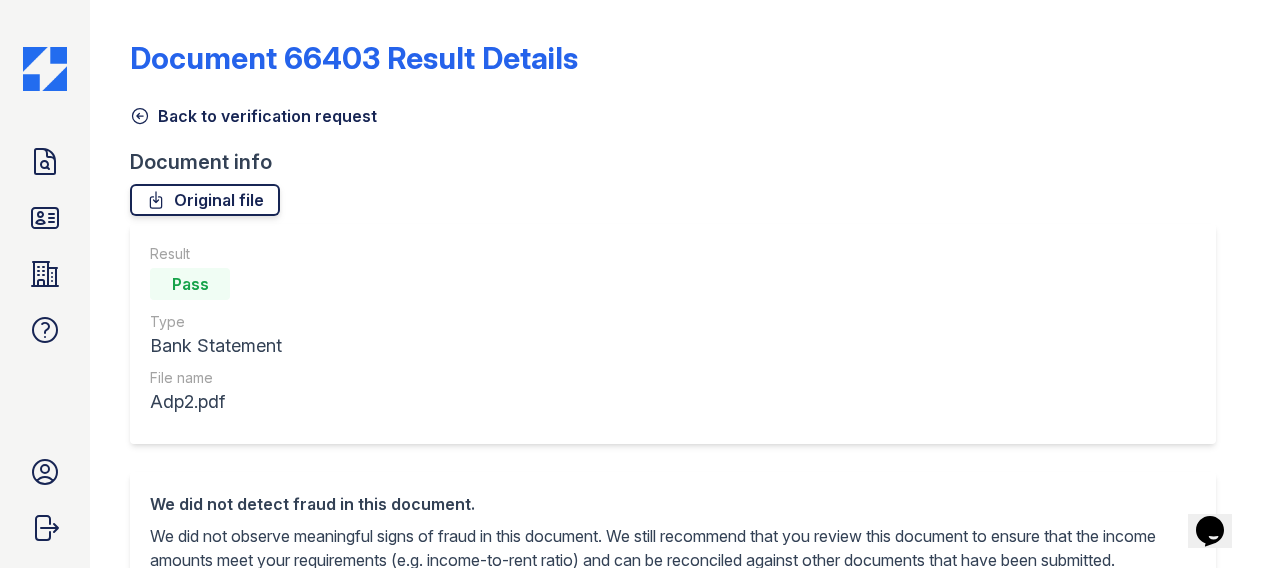 click on "Original file" at bounding box center (205, 200) 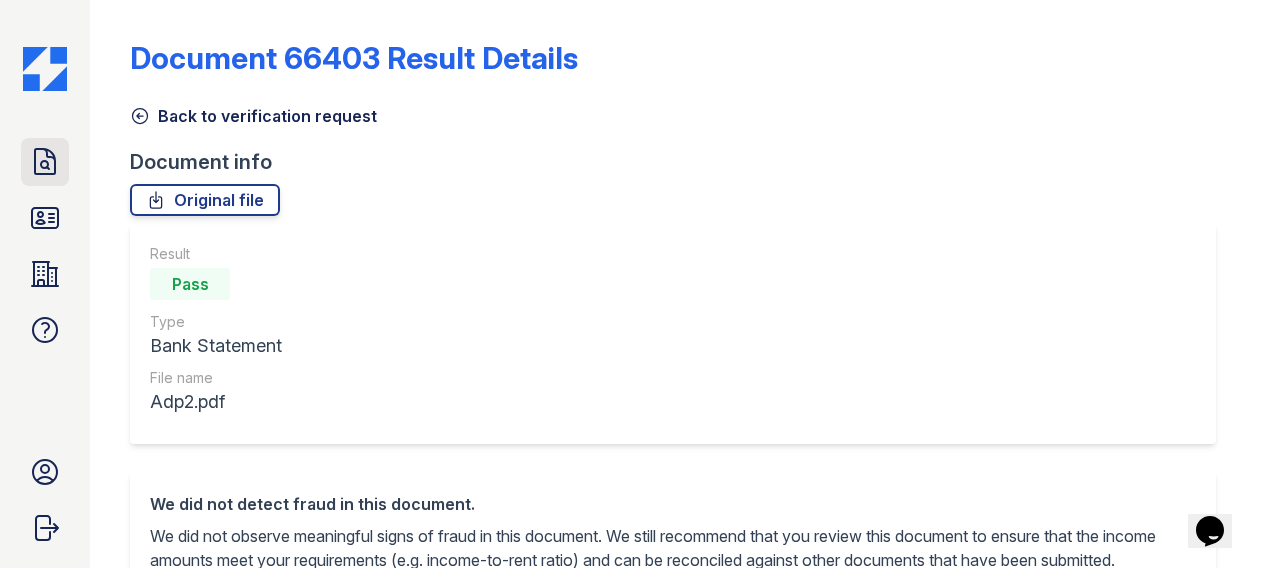 click 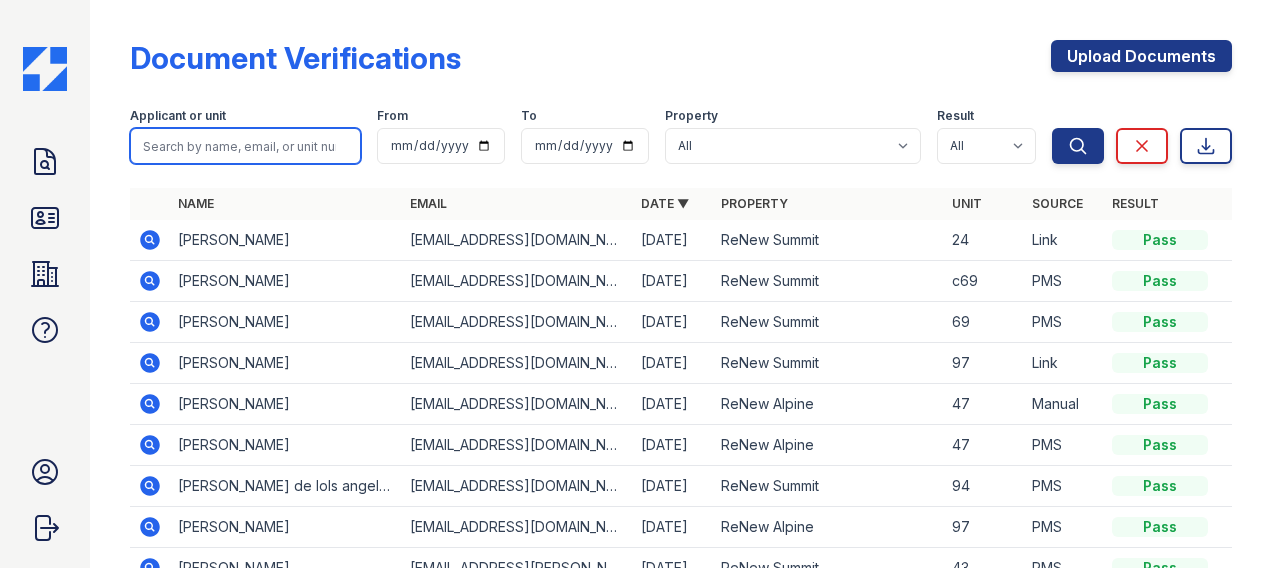 click at bounding box center (245, 146) 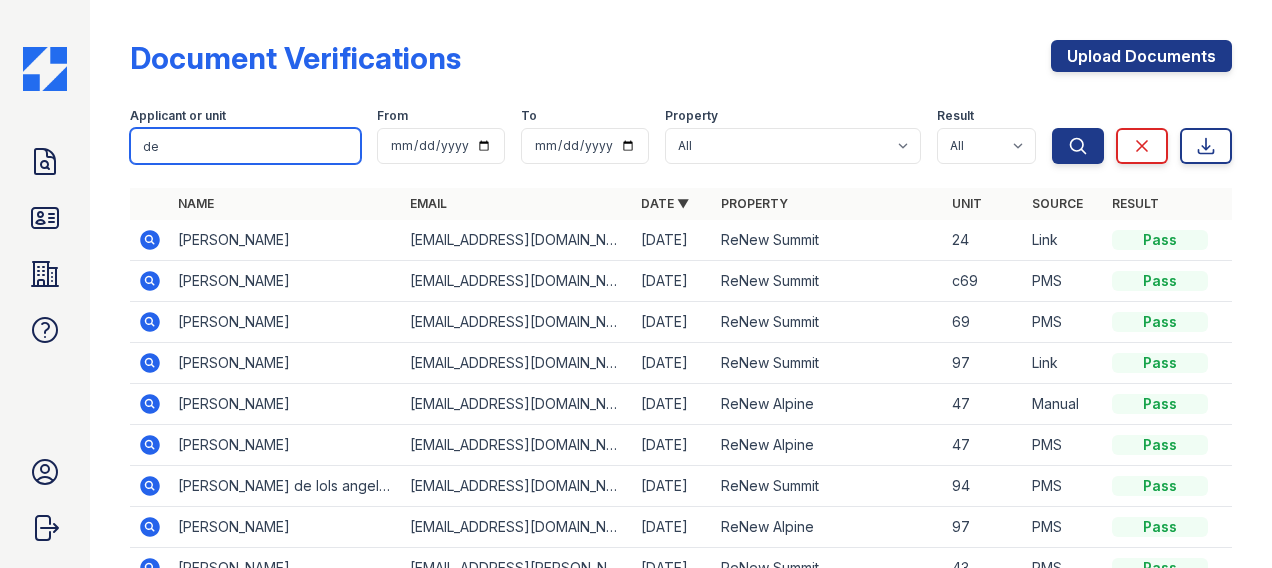 type on "d" 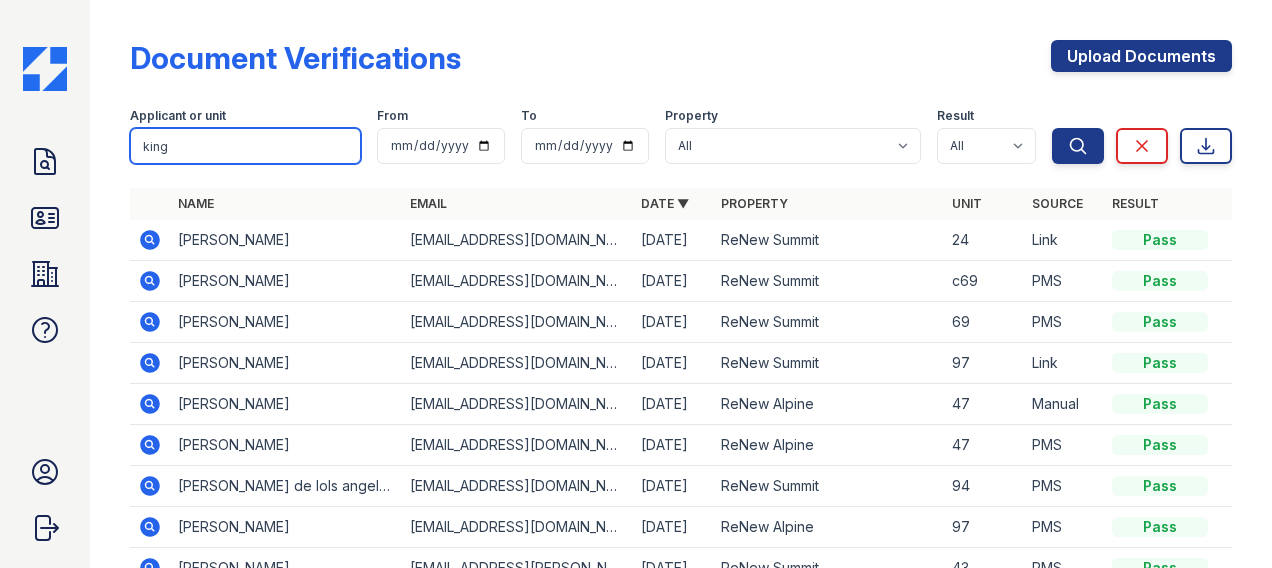 type on "king" 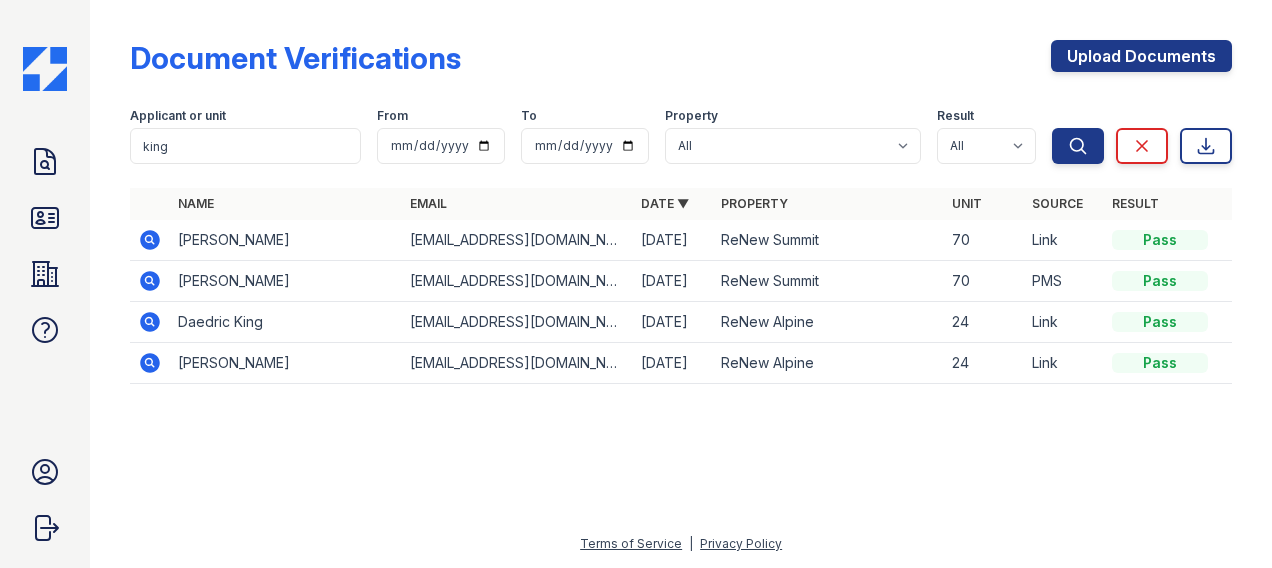 click 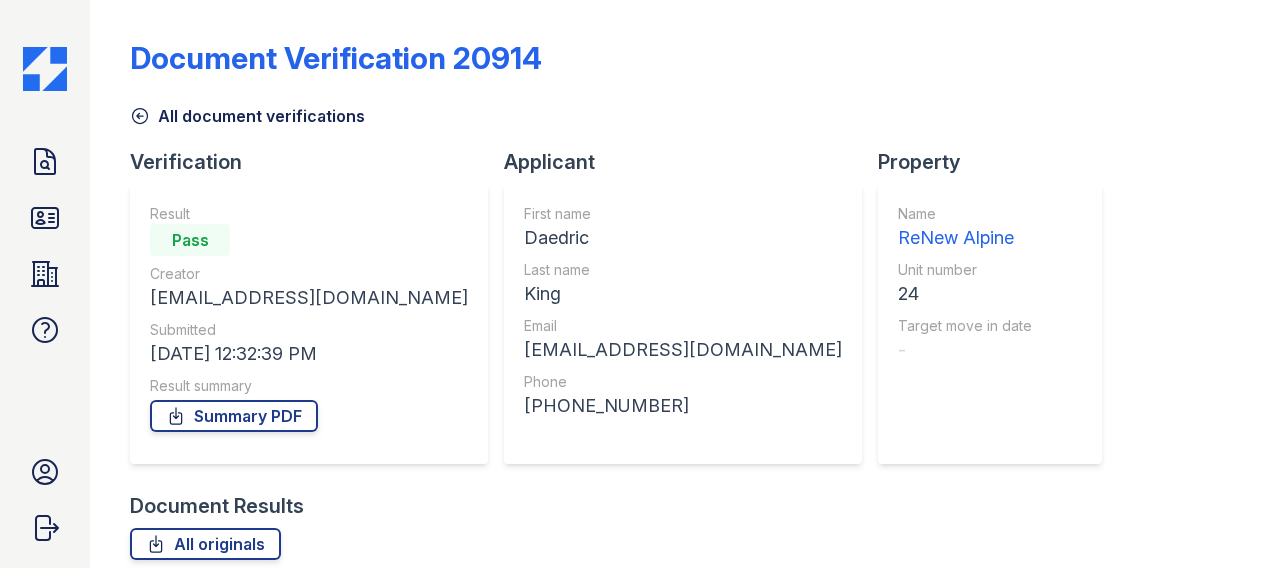 scroll, scrollTop: 0, scrollLeft: 0, axis: both 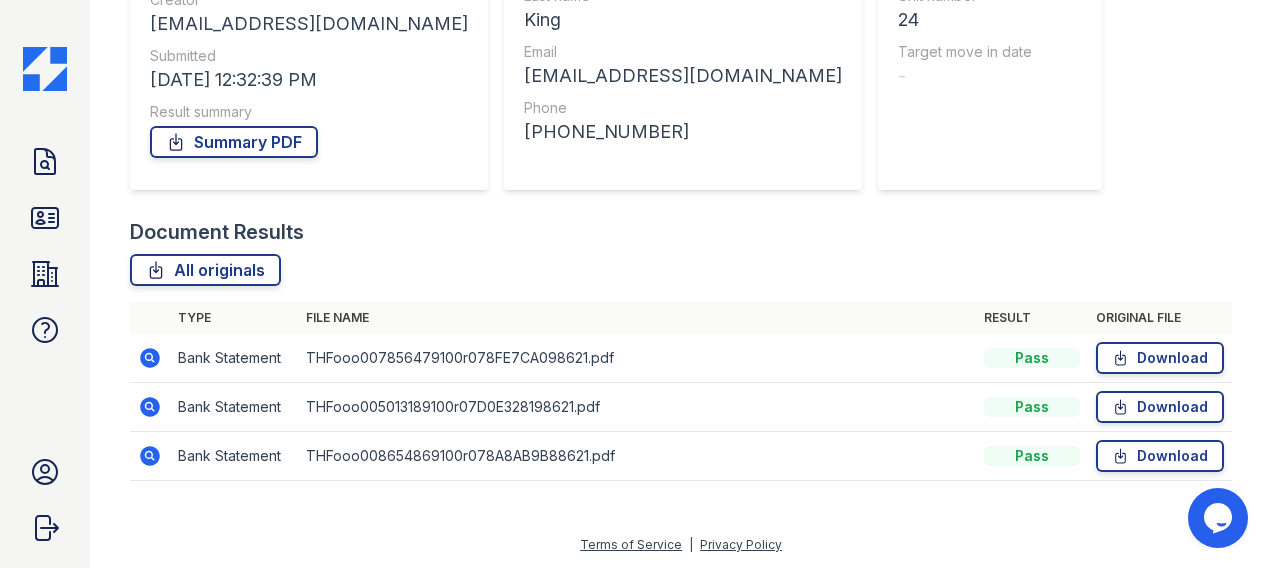 click 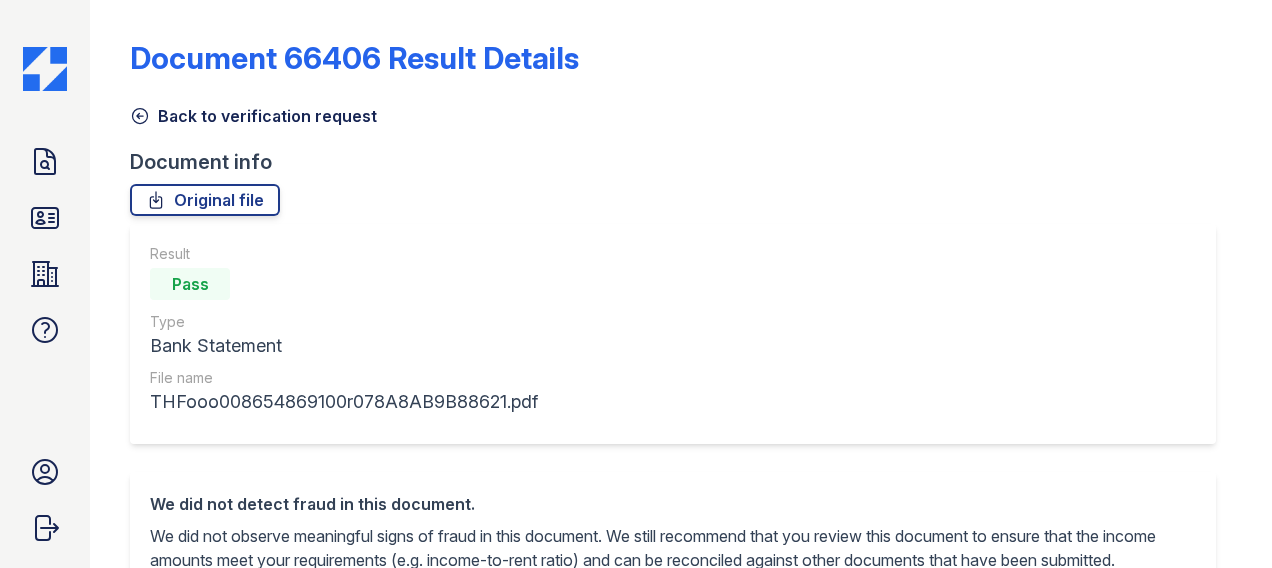 scroll, scrollTop: 0, scrollLeft: 0, axis: both 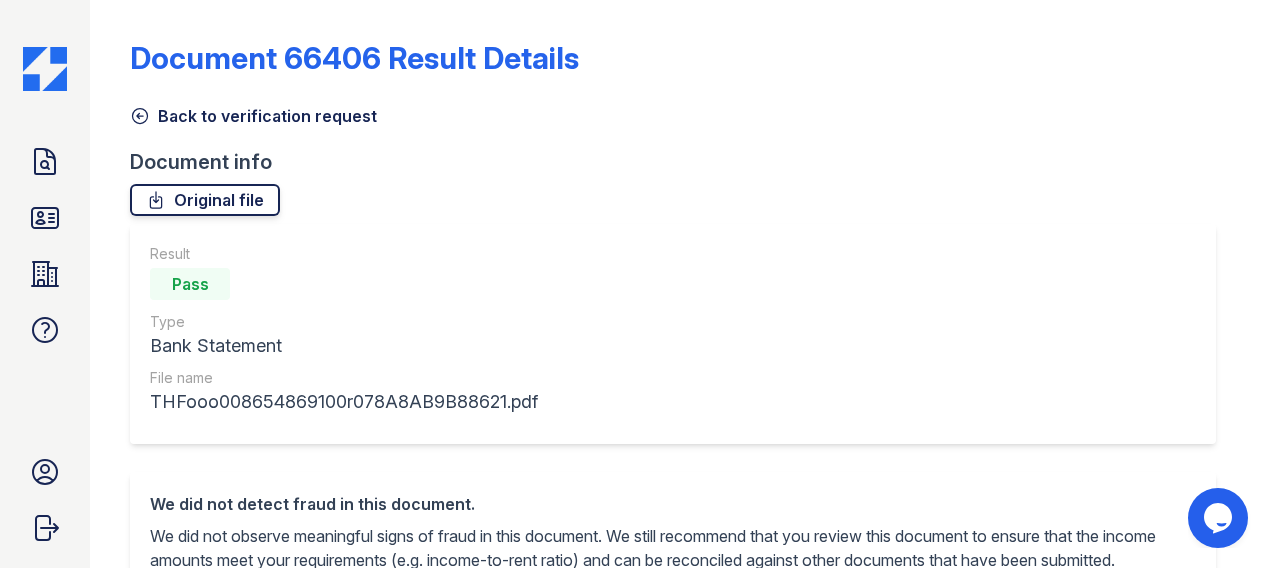 click on "Original file" at bounding box center (205, 200) 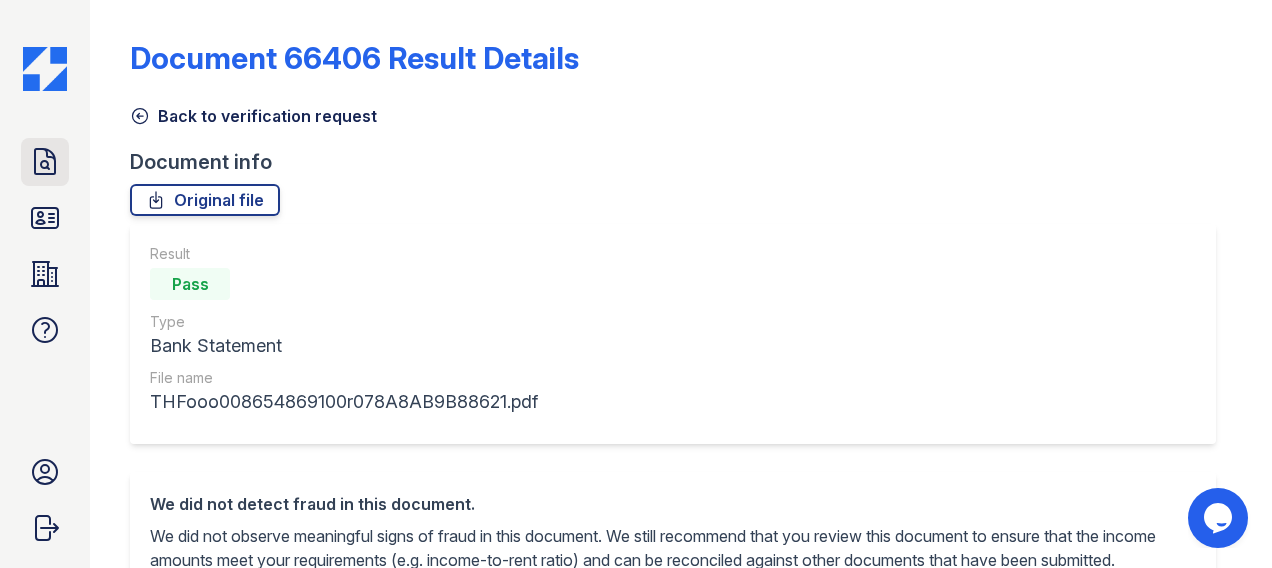 click 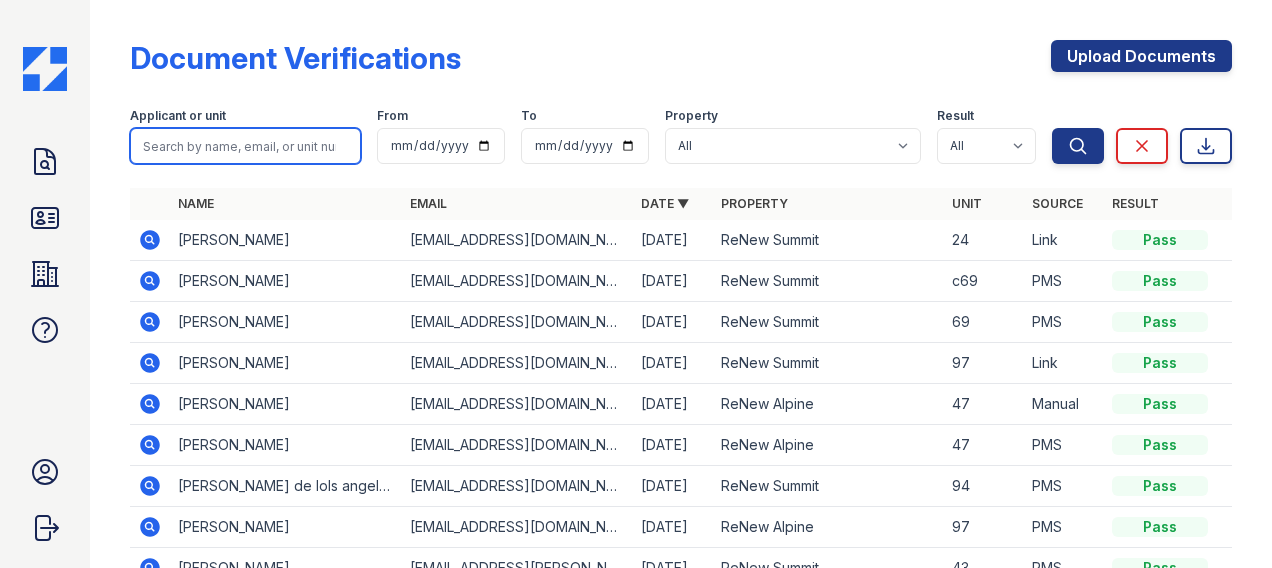 click at bounding box center [245, 146] 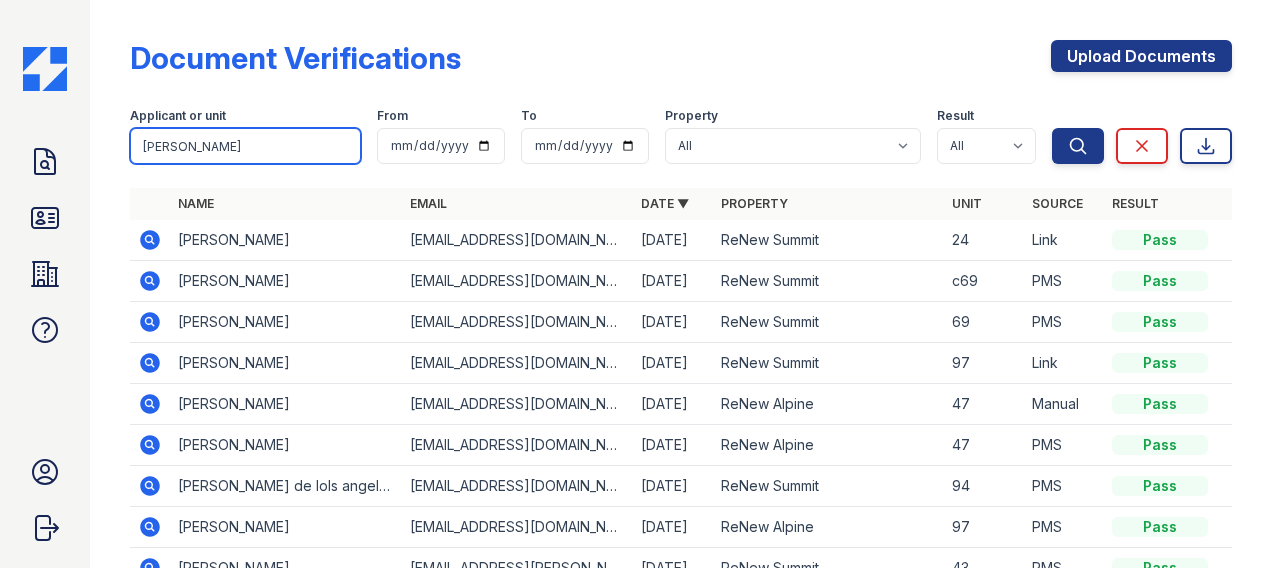 type on "rachel gonsalves" 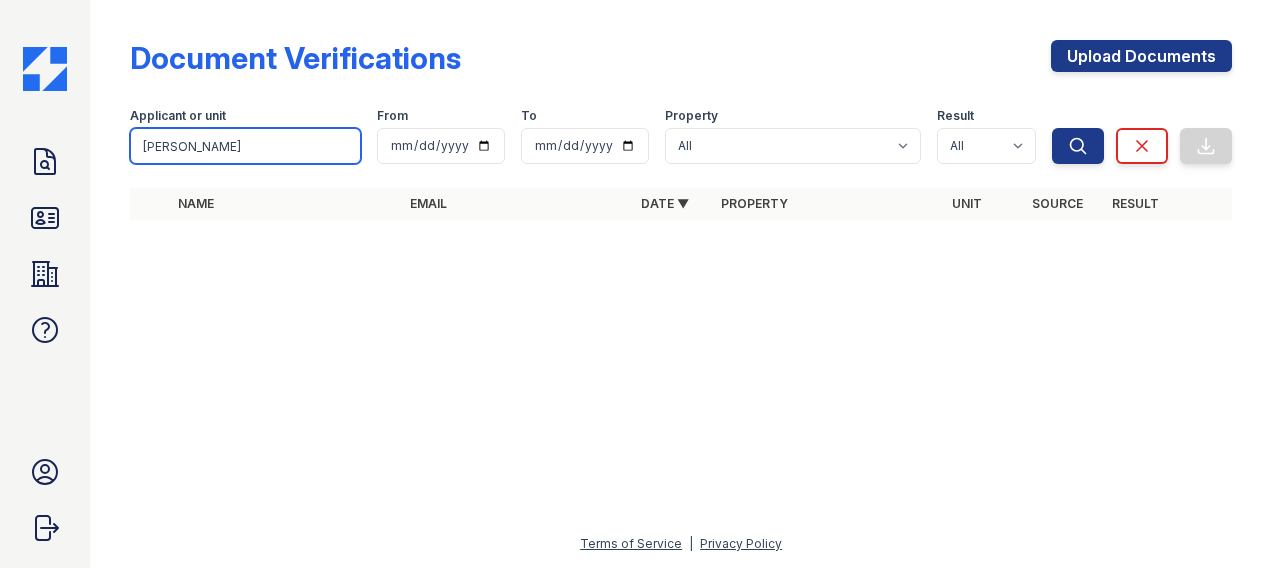 click on "rachel gonsalves" at bounding box center (245, 146) 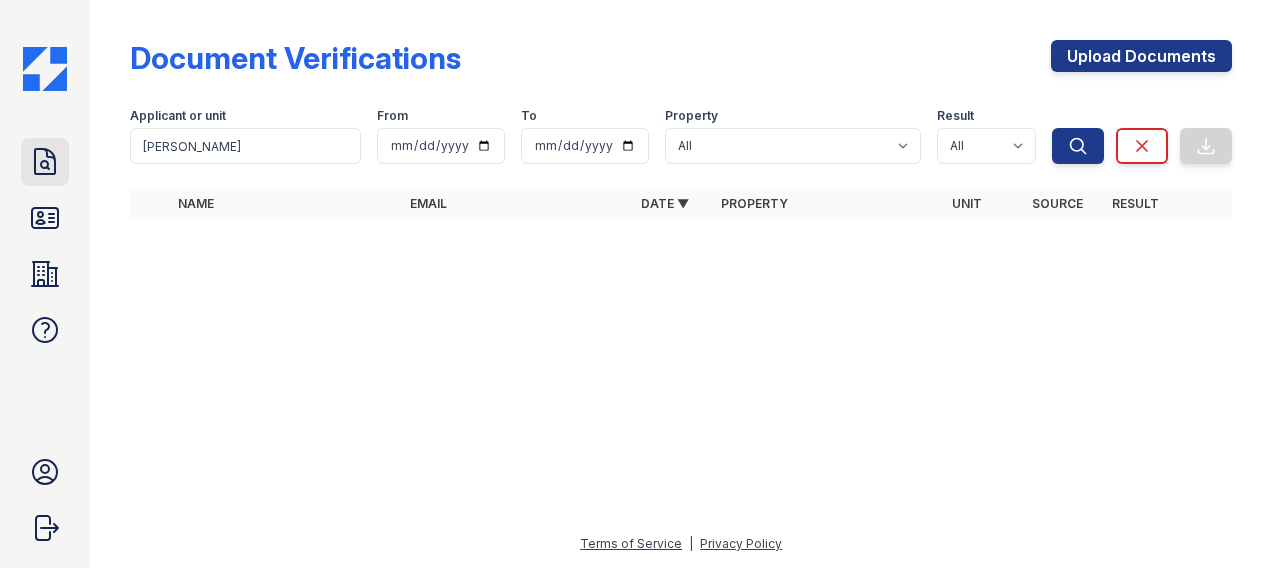 click 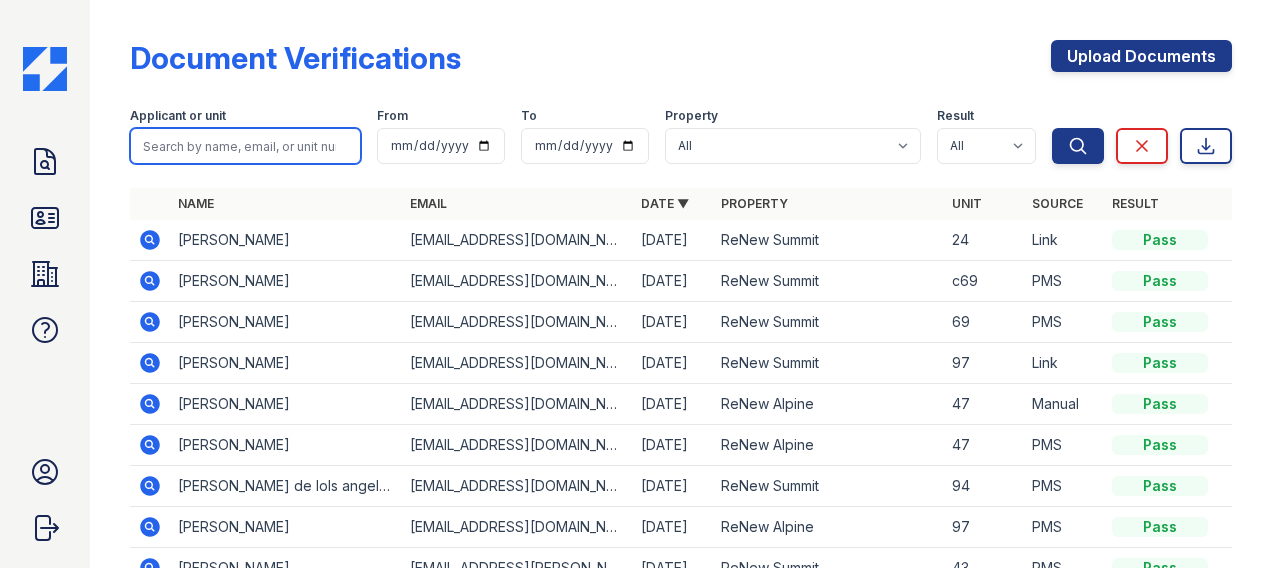 click at bounding box center [245, 146] 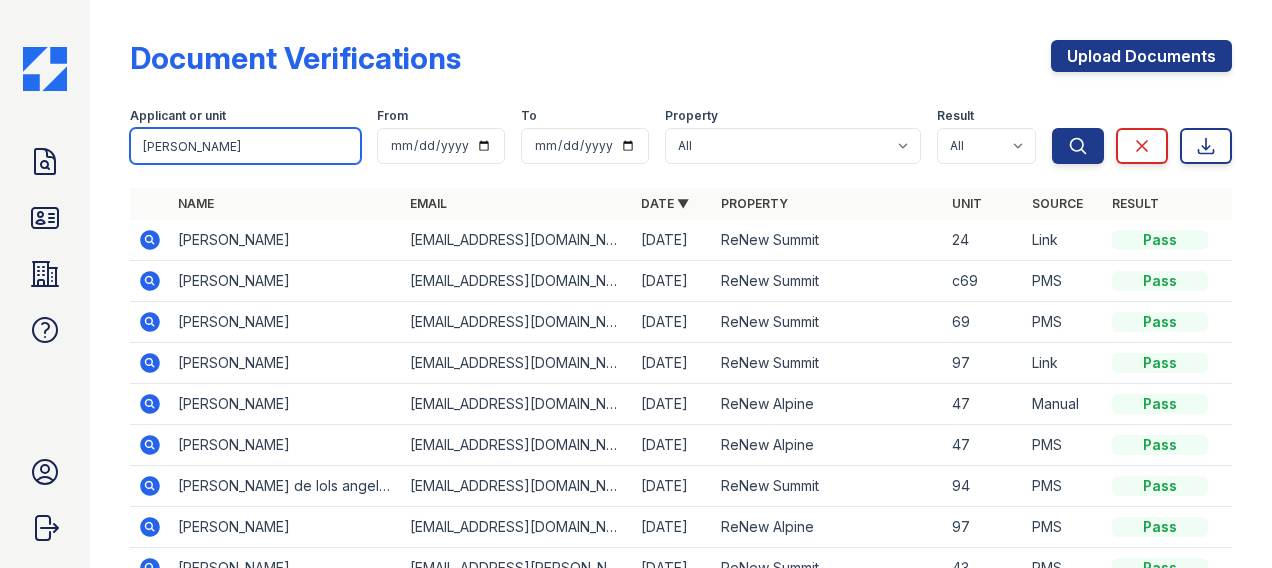 type on "rachel" 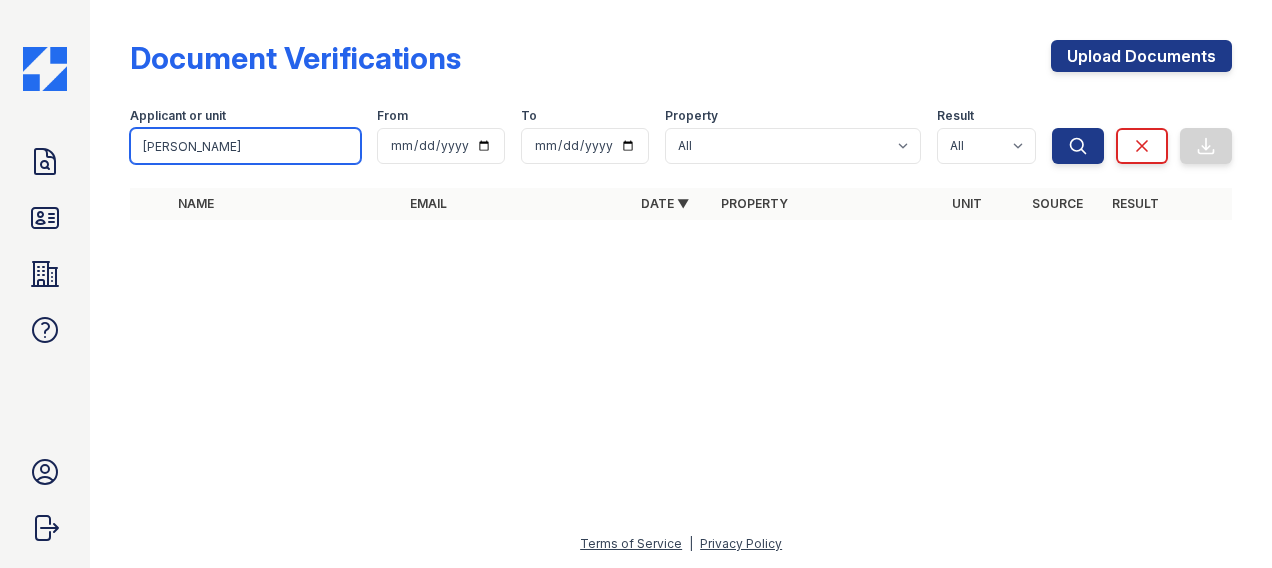 drag, startPoint x: 228, startPoint y: 150, endPoint x: 116, endPoint y: 148, distance: 112.01785 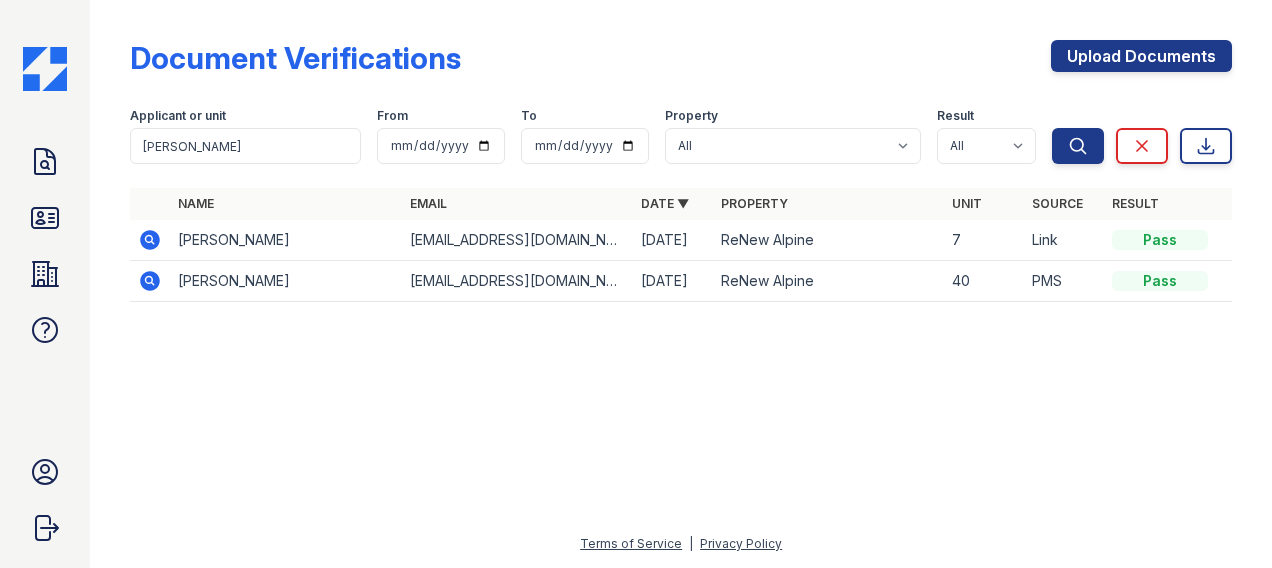 click 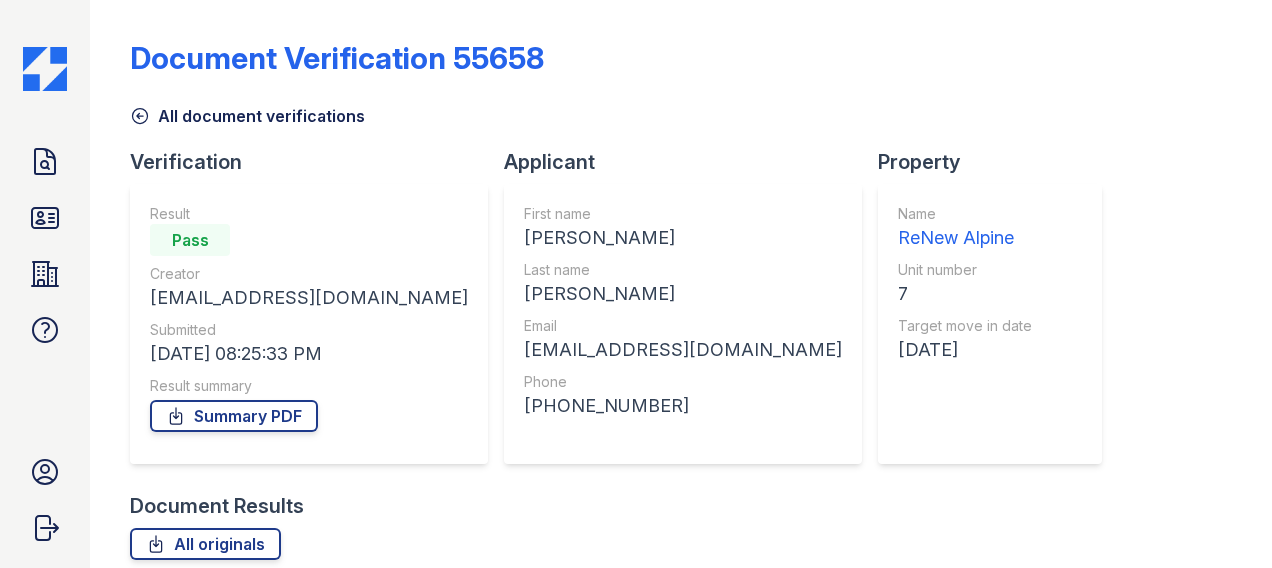 scroll, scrollTop: 0, scrollLeft: 0, axis: both 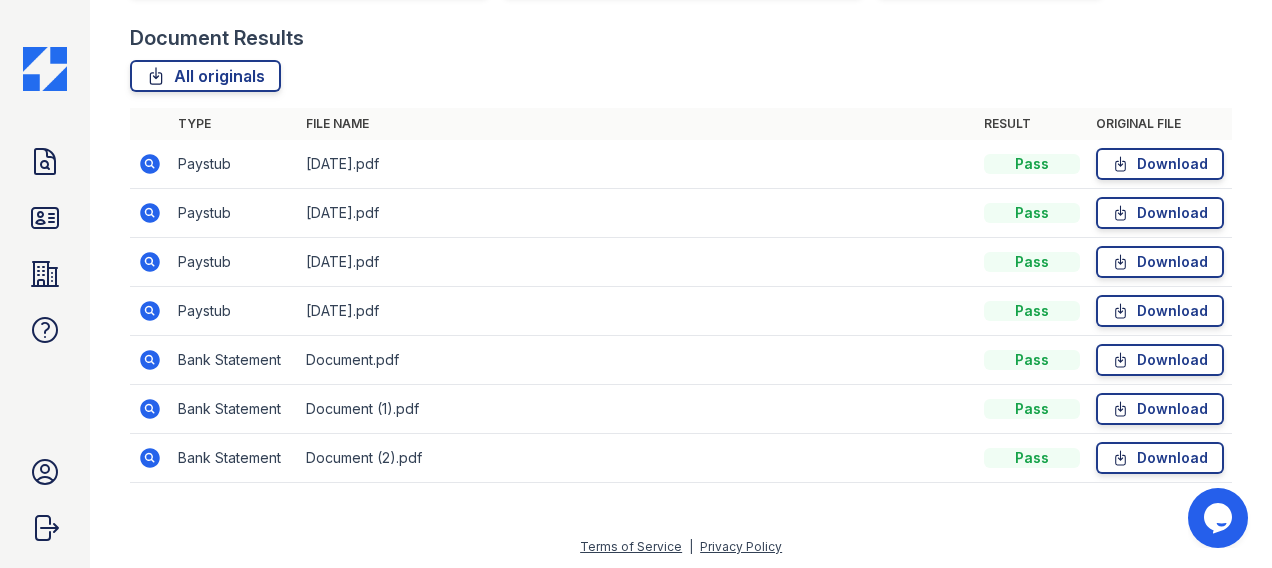 click 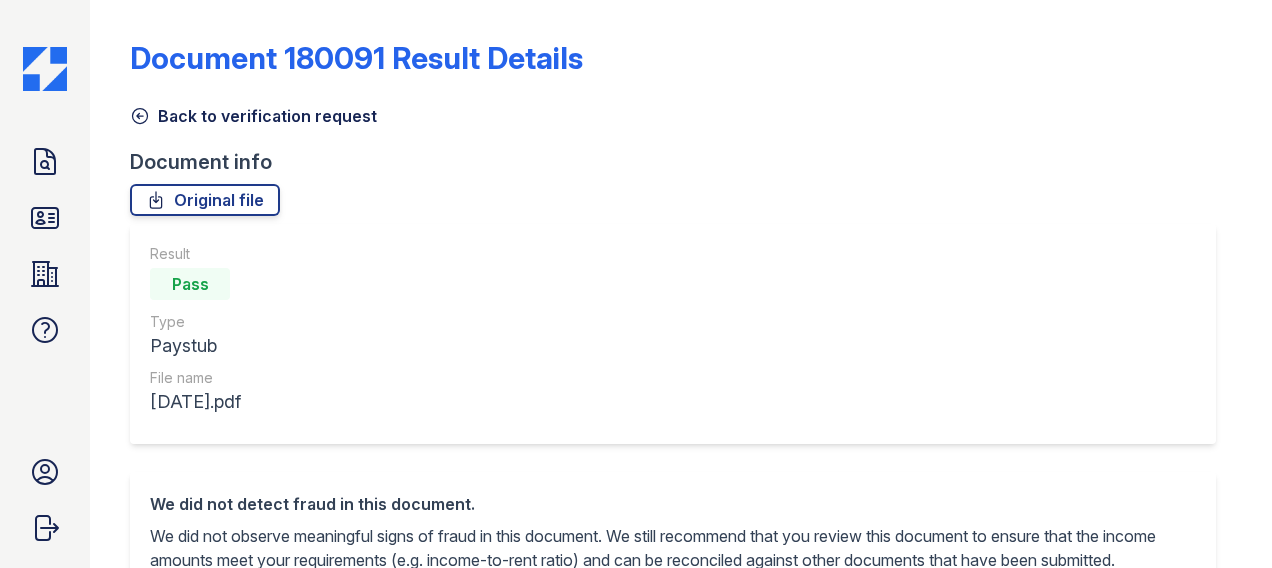 scroll, scrollTop: 0, scrollLeft: 0, axis: both 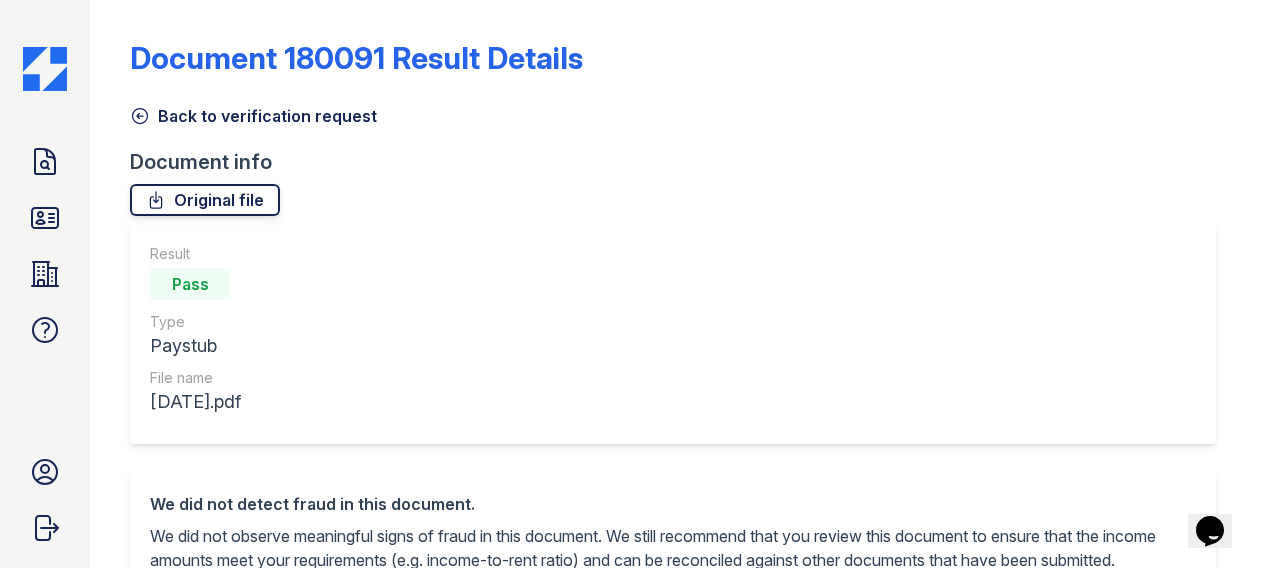 click on "Original file" at bounding box center [205, 200] 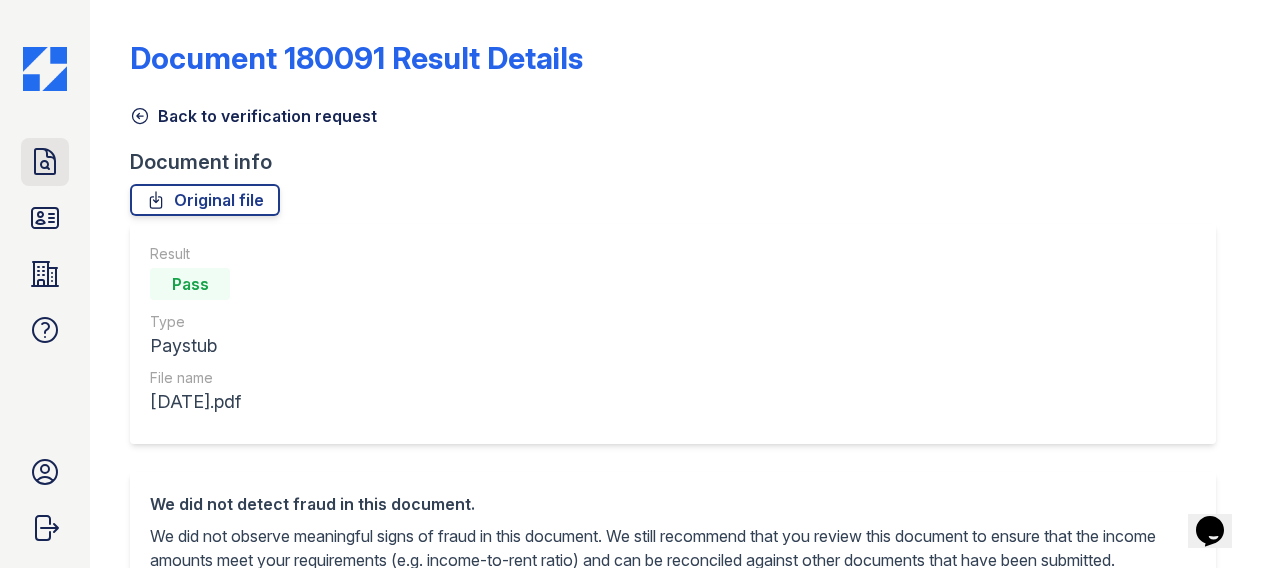 click on "Doc Verifications" at bounding box center (45, 162) 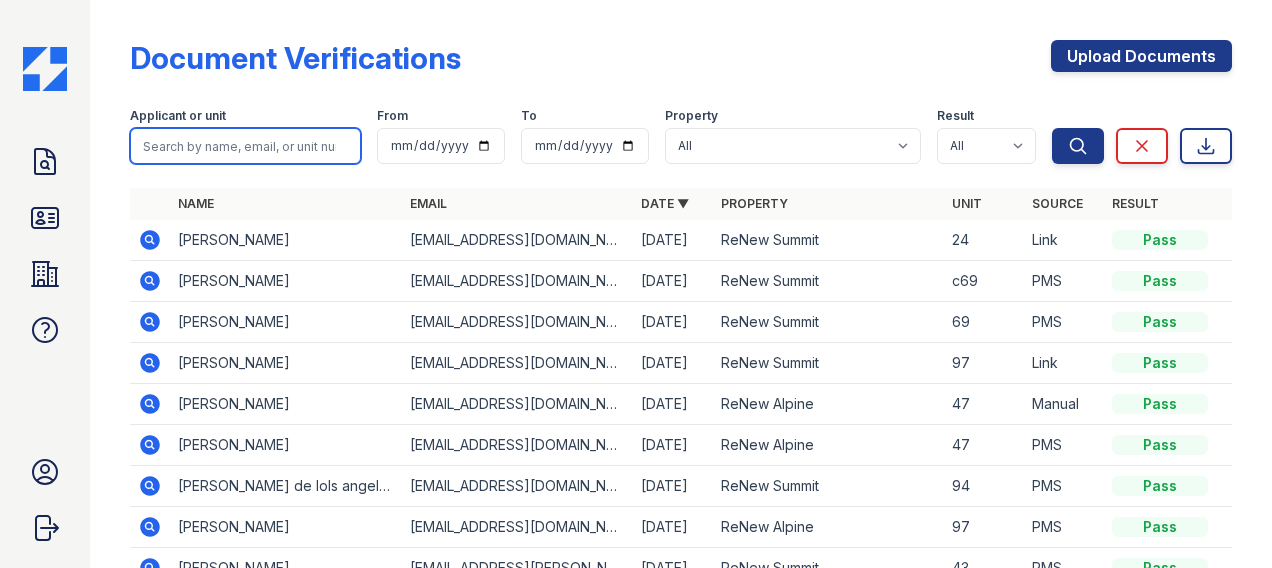 click at bounding box center [245, 146] 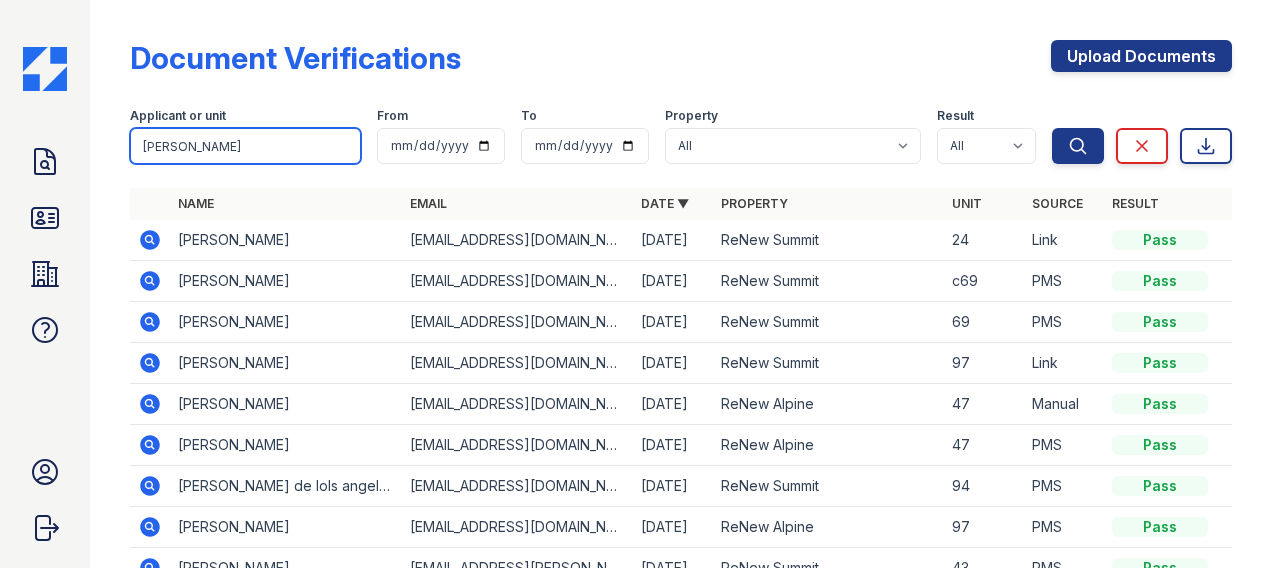 type on "lida" 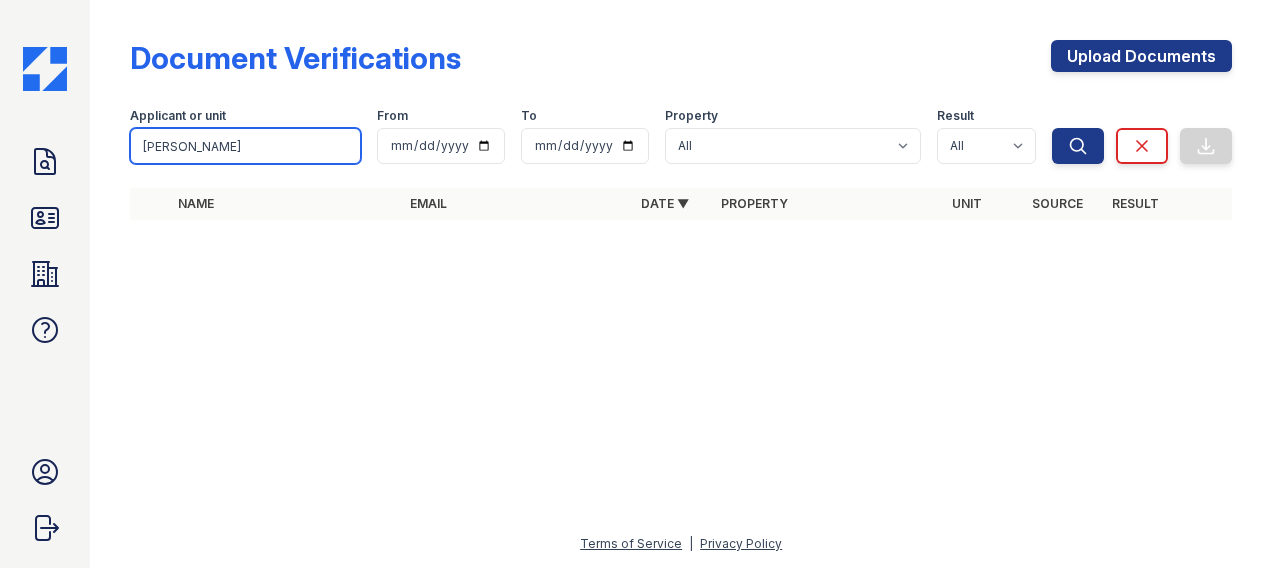 click on "lida" at bounding box center [245, 146] 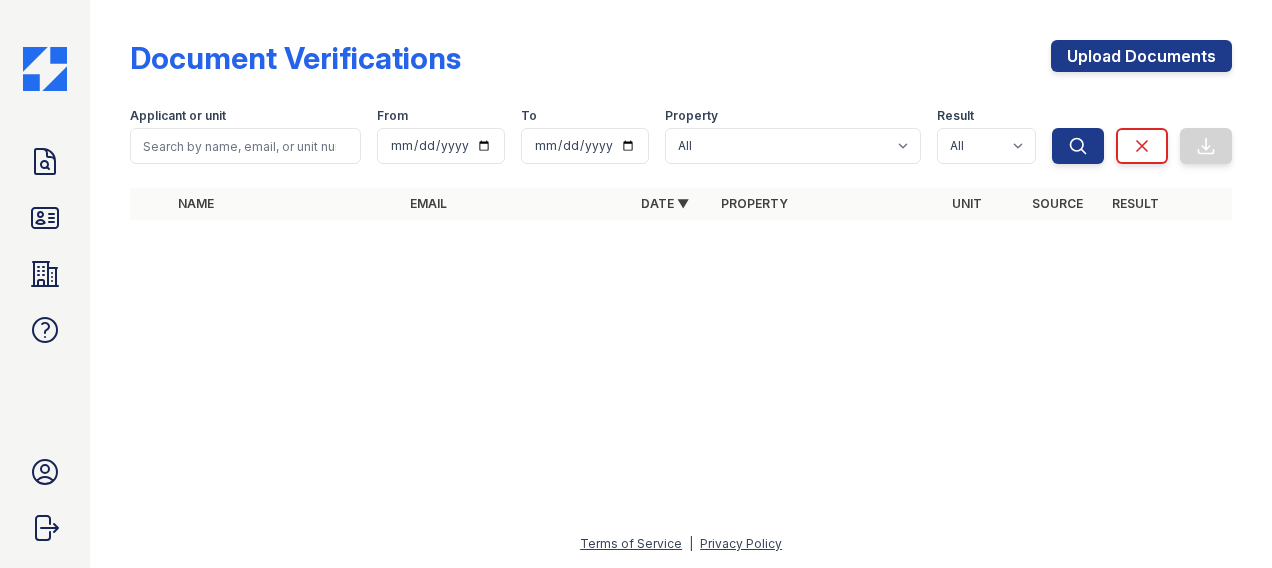 click at bounding box center [681, 402] 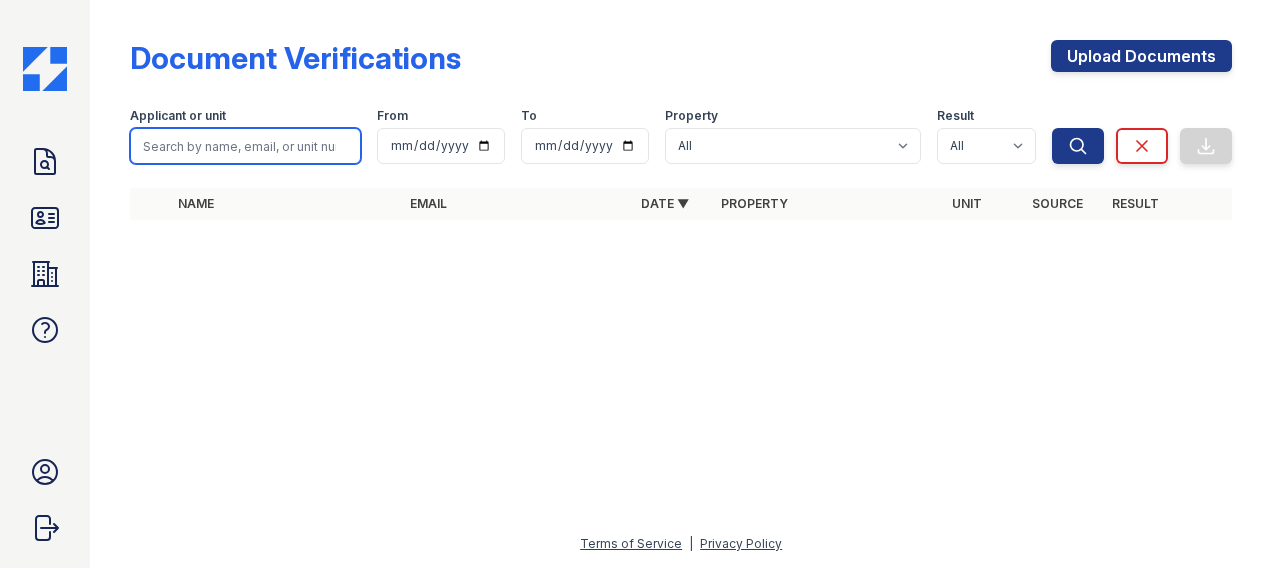 click at bounding box center (245, 146) 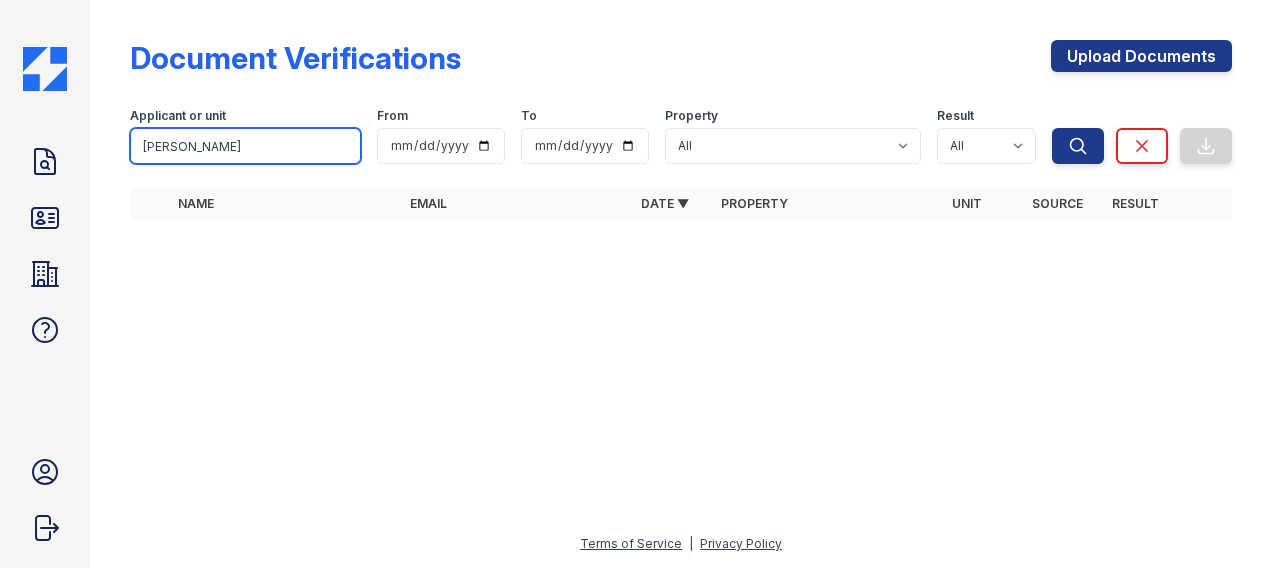 type on "blanco" 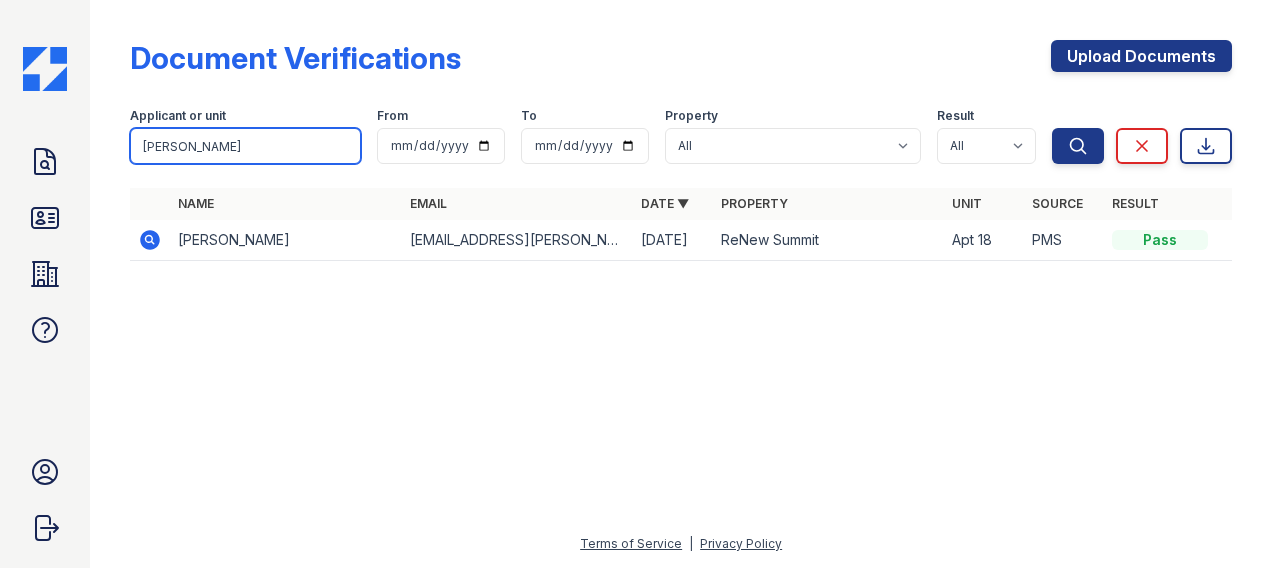 drag, startPoint x: 269, startPoint y: 142, endPoint x: 0, endPoint y: 156, distance: 269.36407 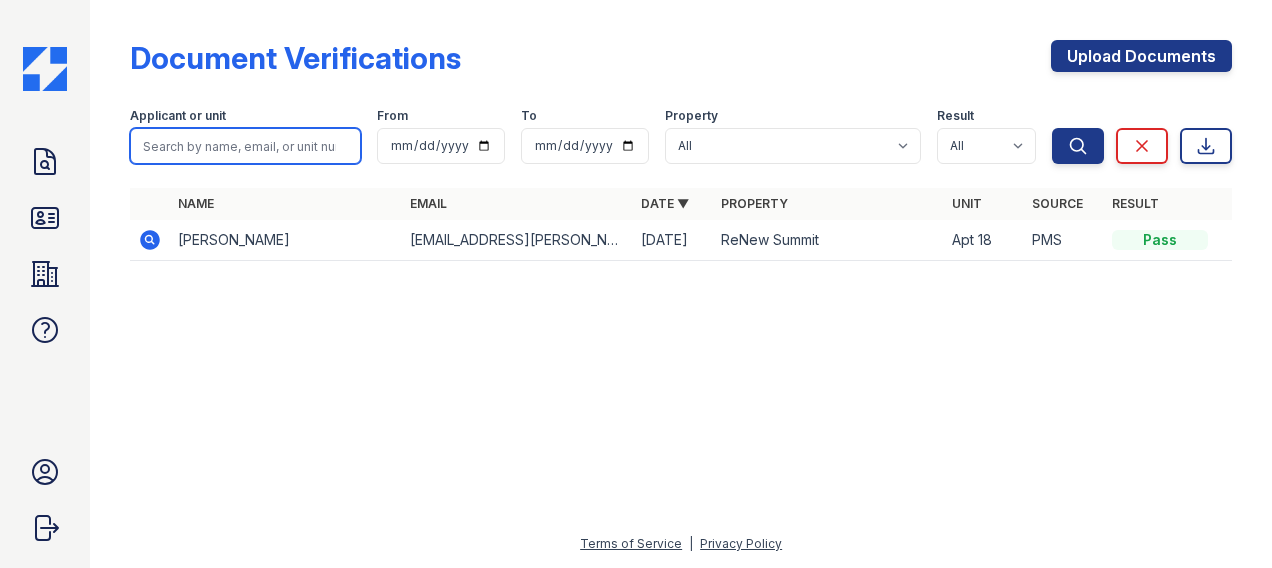 click at bounding box center [245, 146] 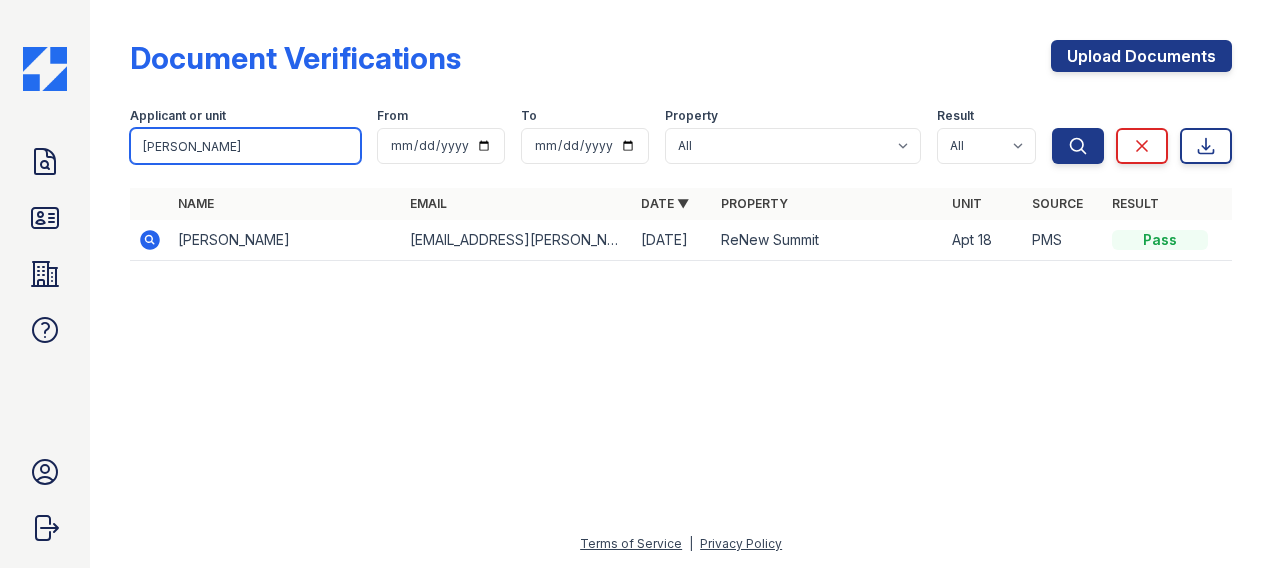 type on "KENNETH" 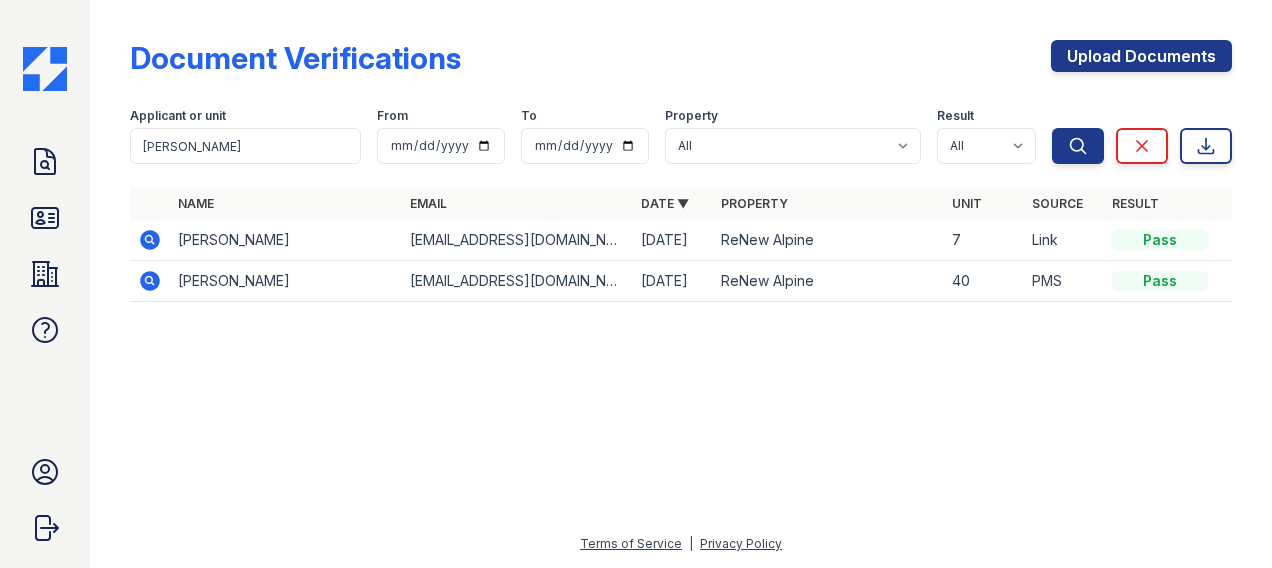 click 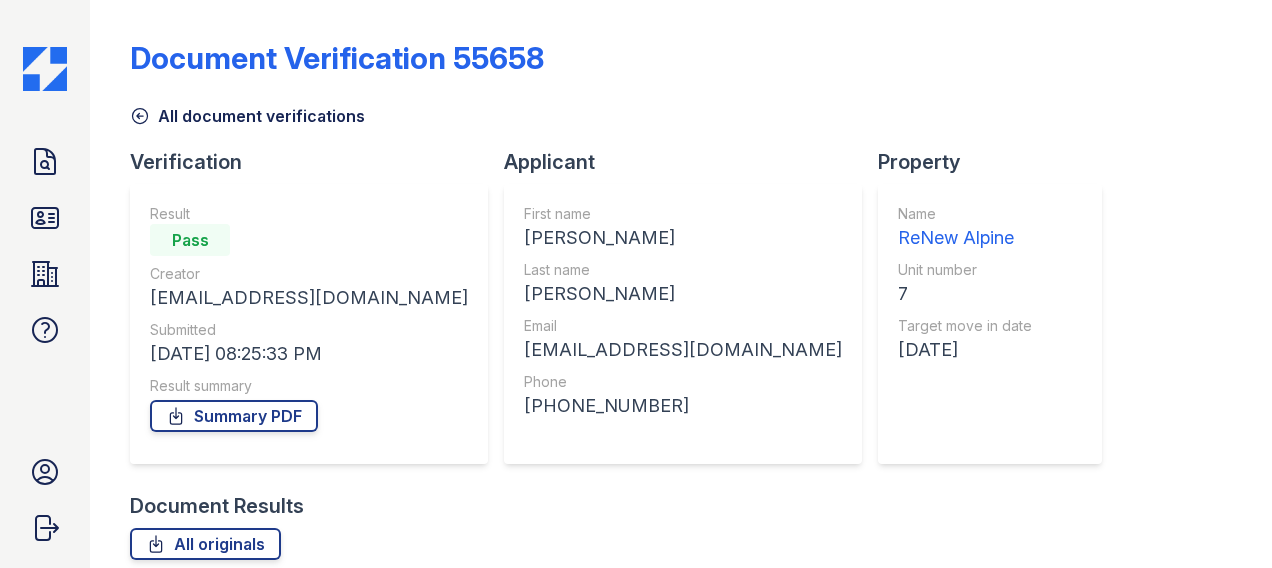 scroll, scrollTop: 0, scrollLeft: 0, axis: both 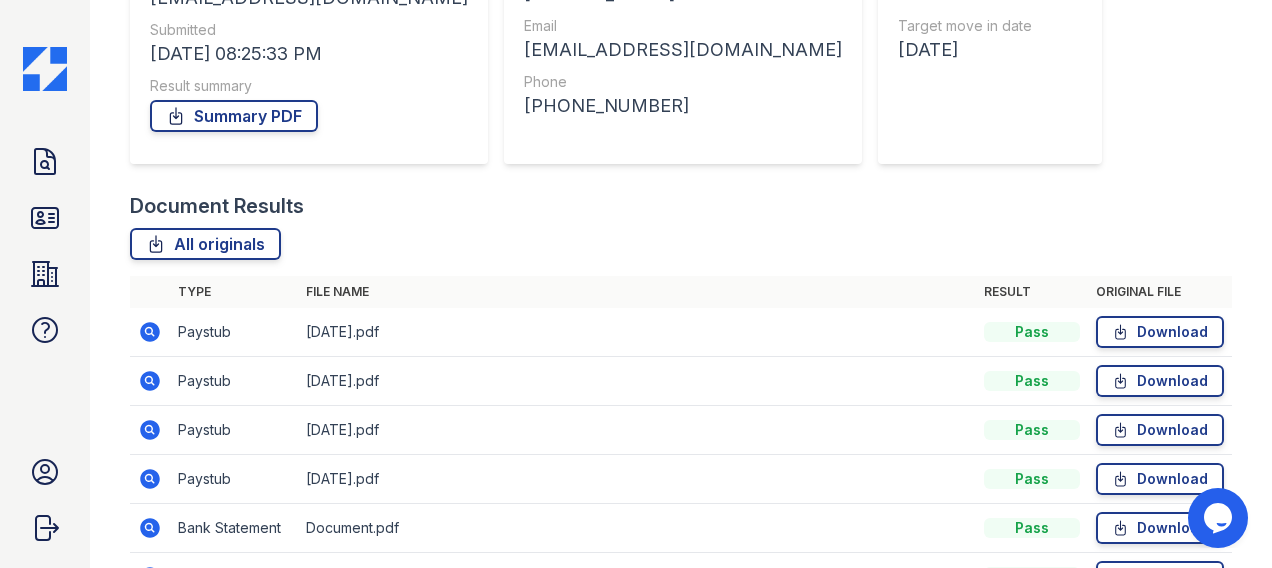 drag, startPoint x: 158, startPoint y: 476, endPoint x: 204, endPoint y: 456, distance: 50.159744 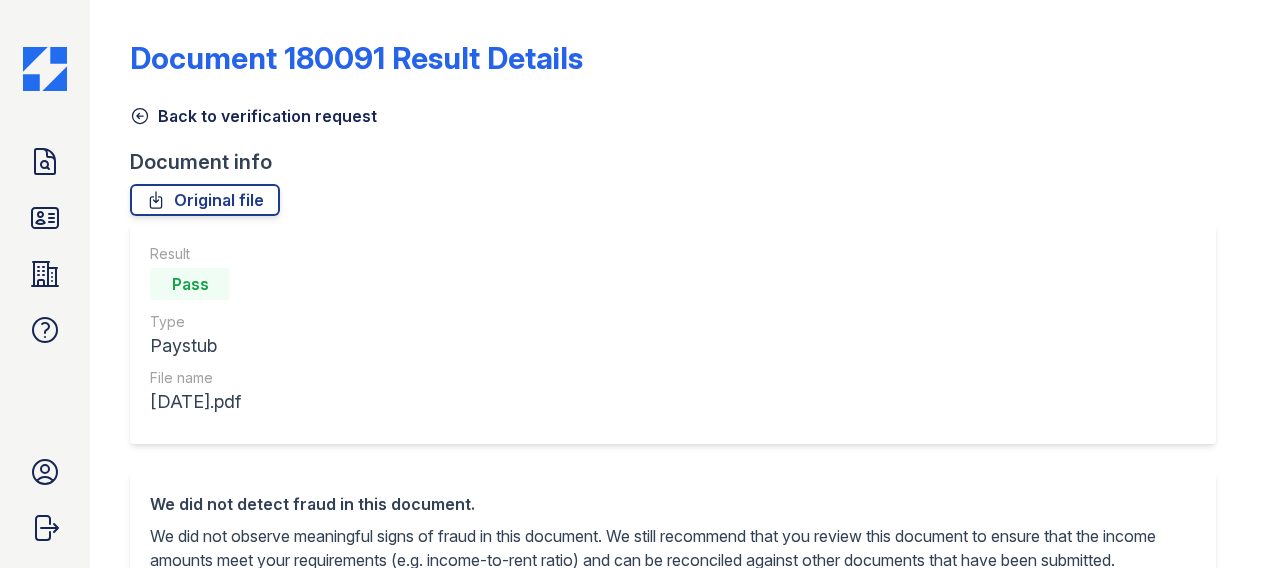 scroll, scrollTop: 0, scrollLeft: 0, axis: both 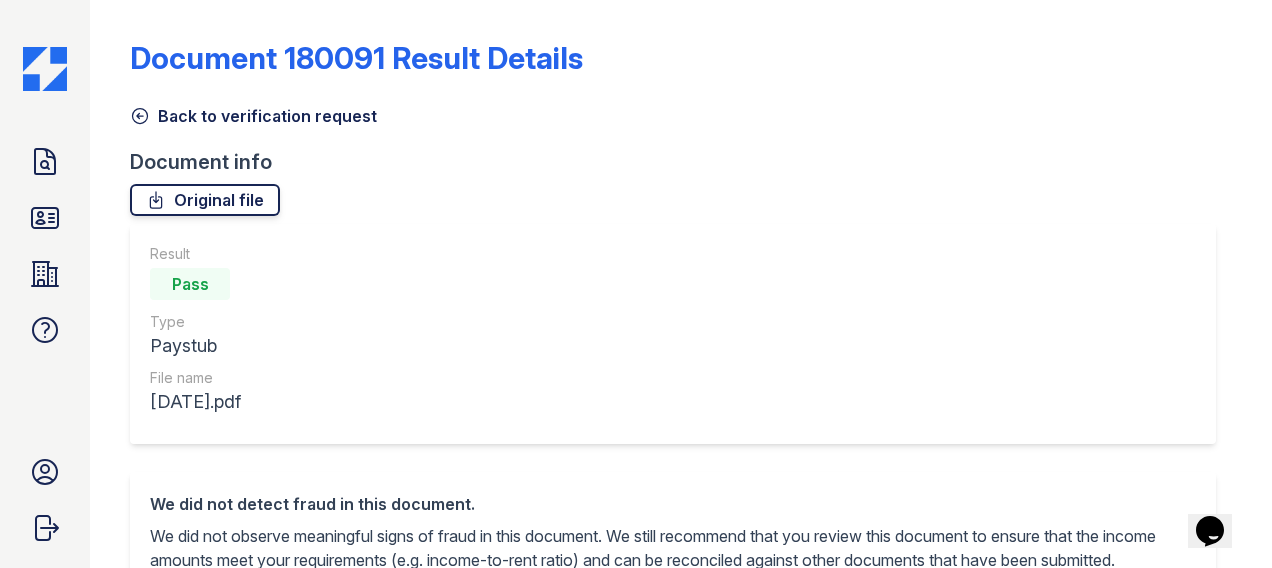 click on "Original file" at bounding box center (205, 200) 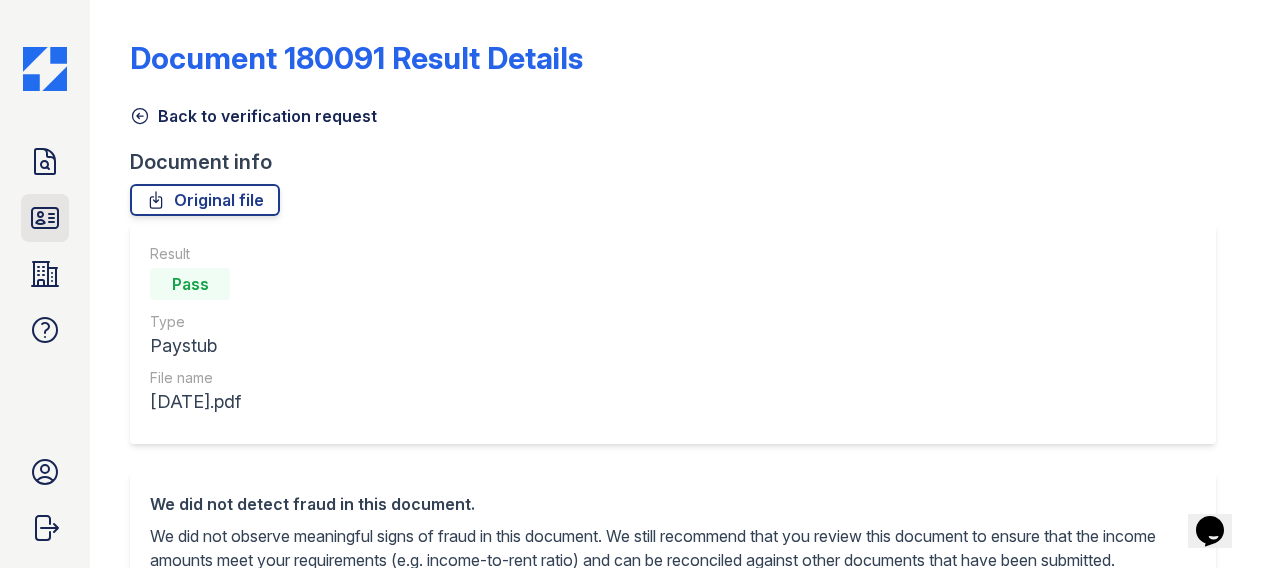 click 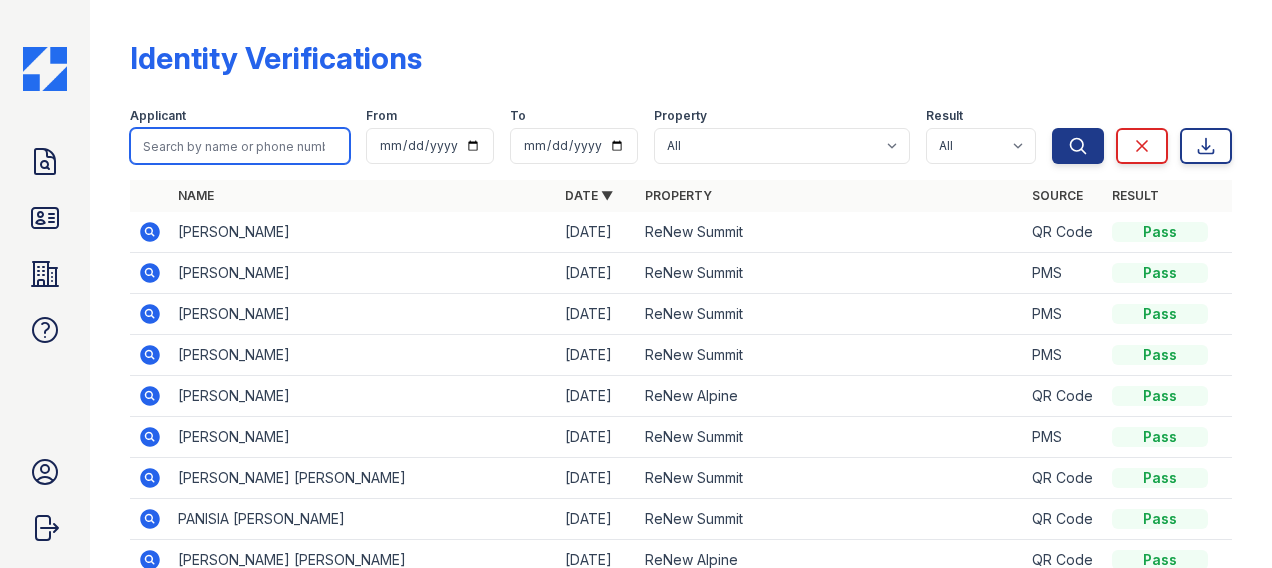 click at bounding box center [240, 146] 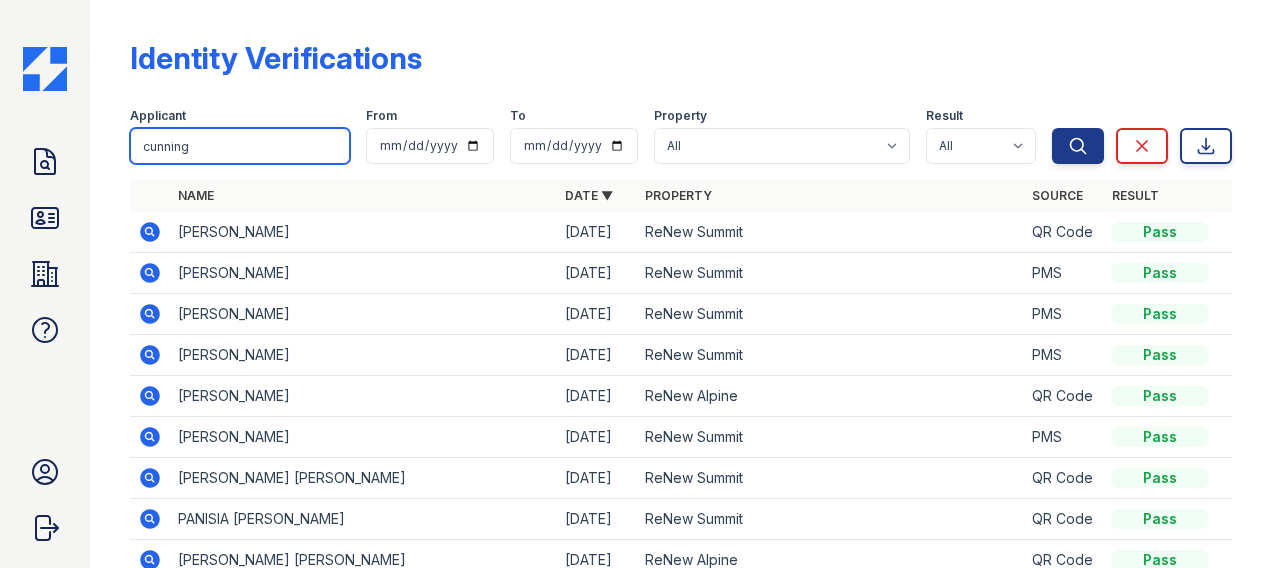 type on "cunning" 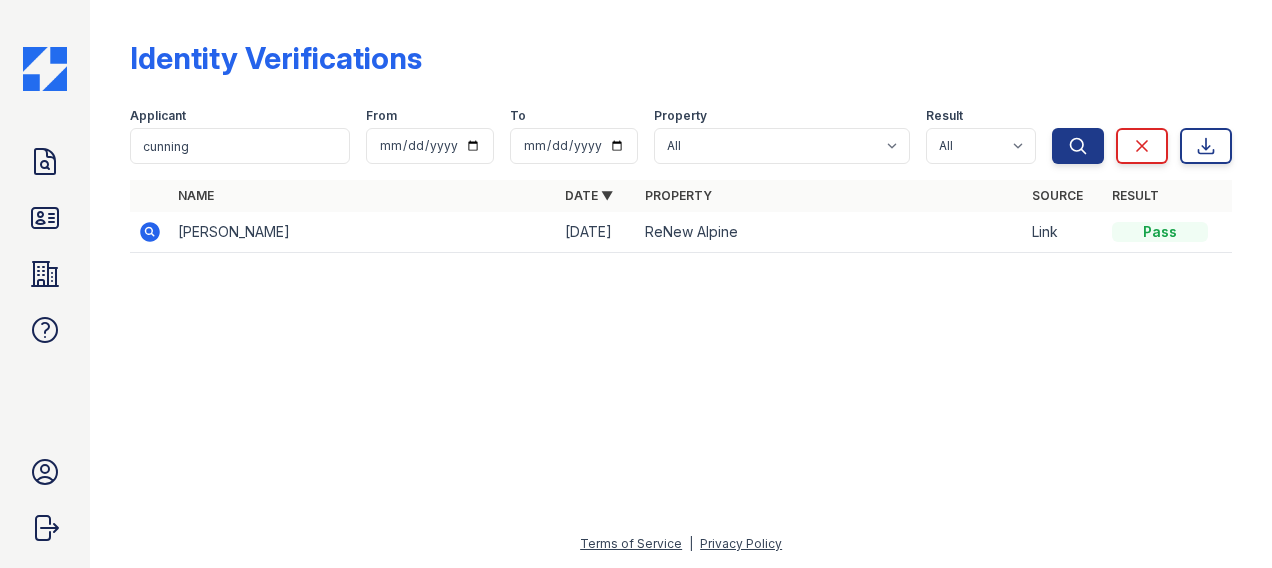 click 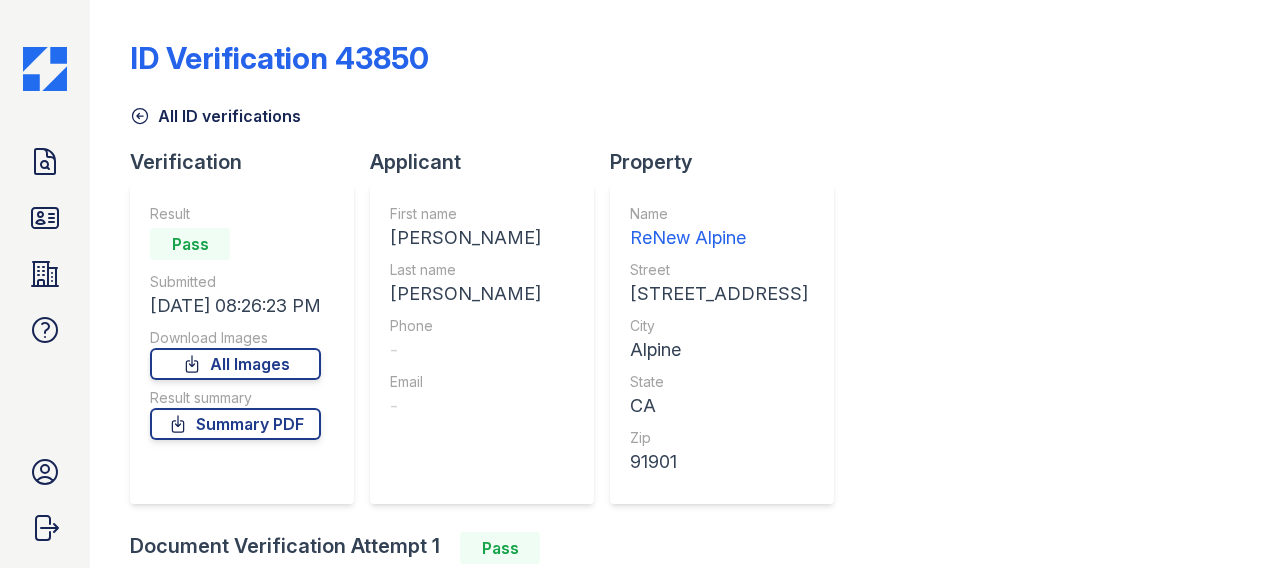 scroll, scrollTop: 0, scrollLeft: 0, axis: both 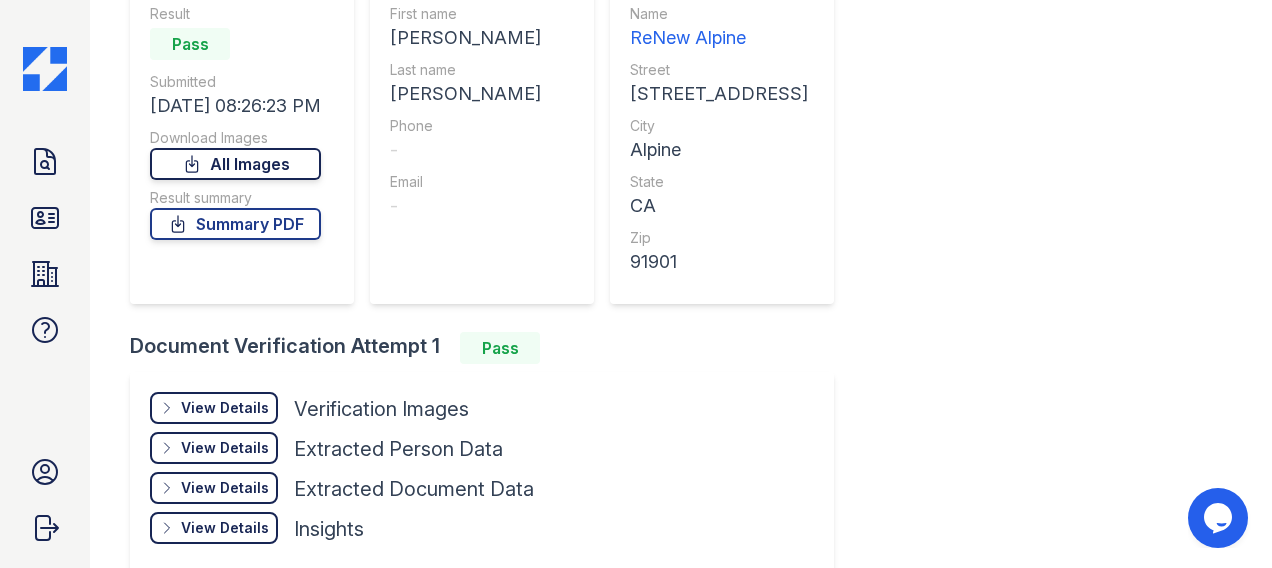 click on "All Images" at bounding box center [235, 164] 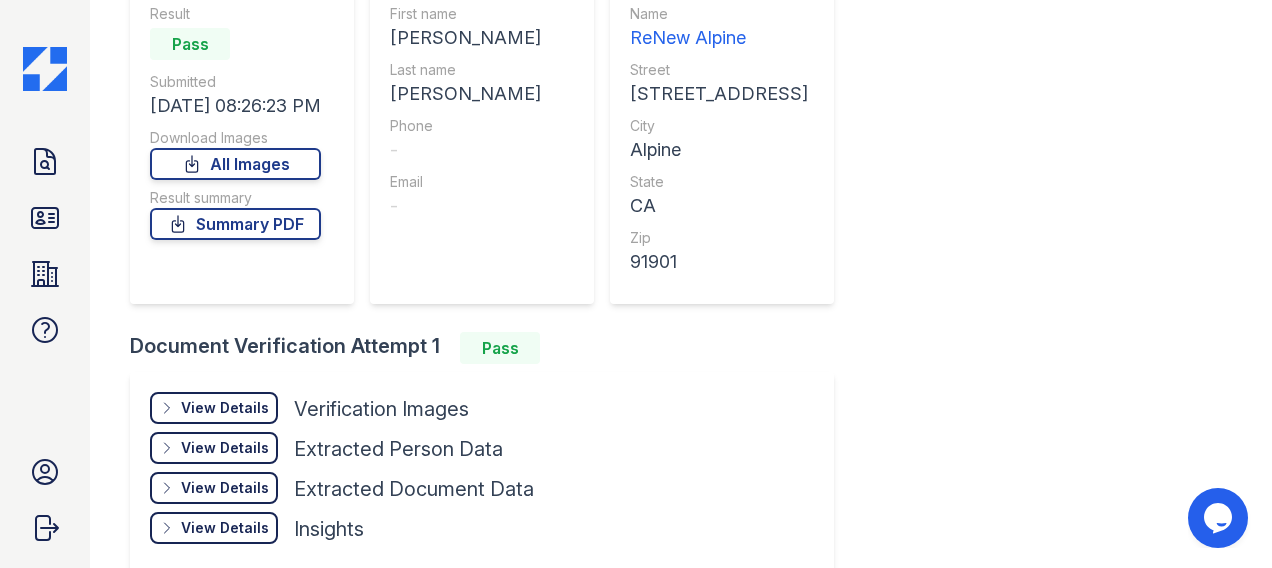 click on "View Details" at bounding box center (225, 408) 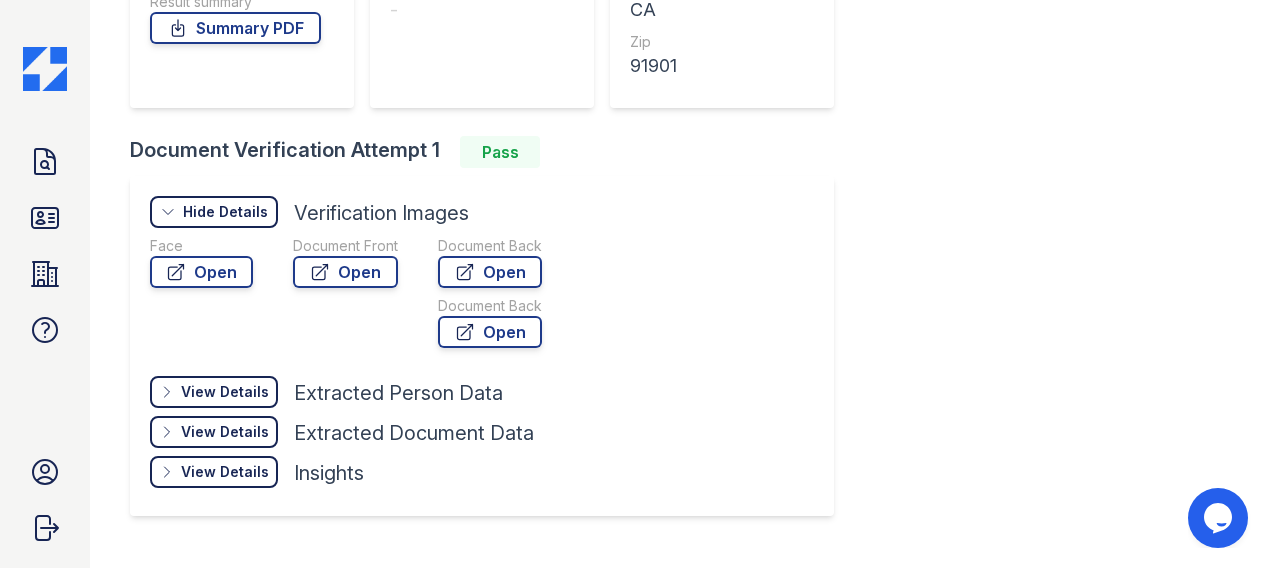 scroll, scrollTop: 400, scrollLeft: 0, axis: vertical 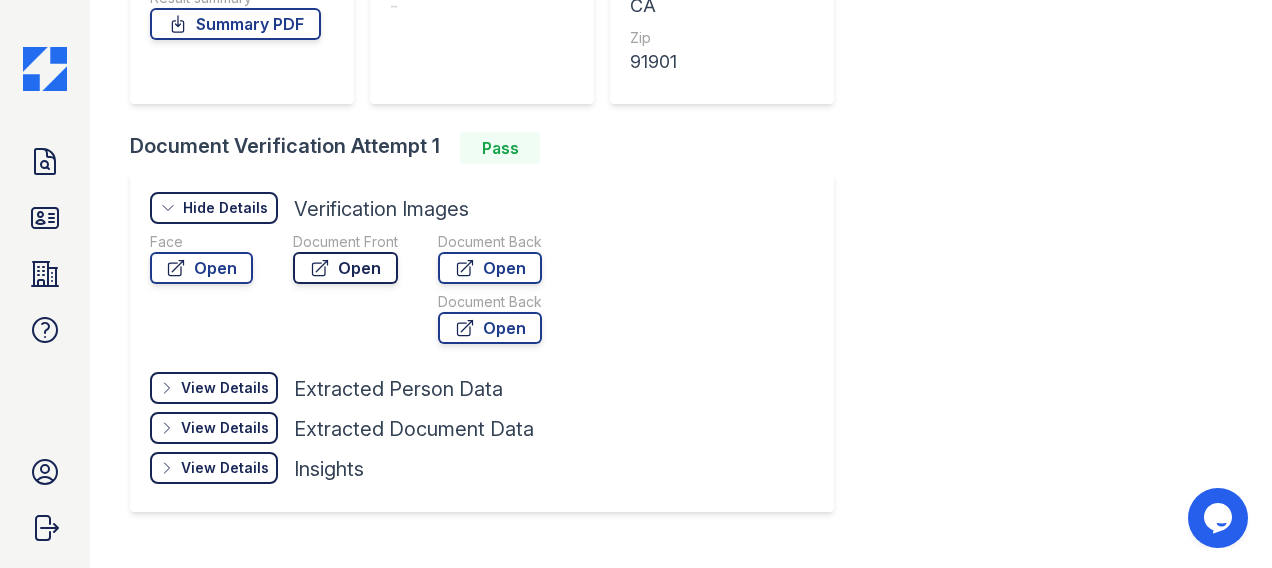 click on "Open" at bounding box center [345, 268] 